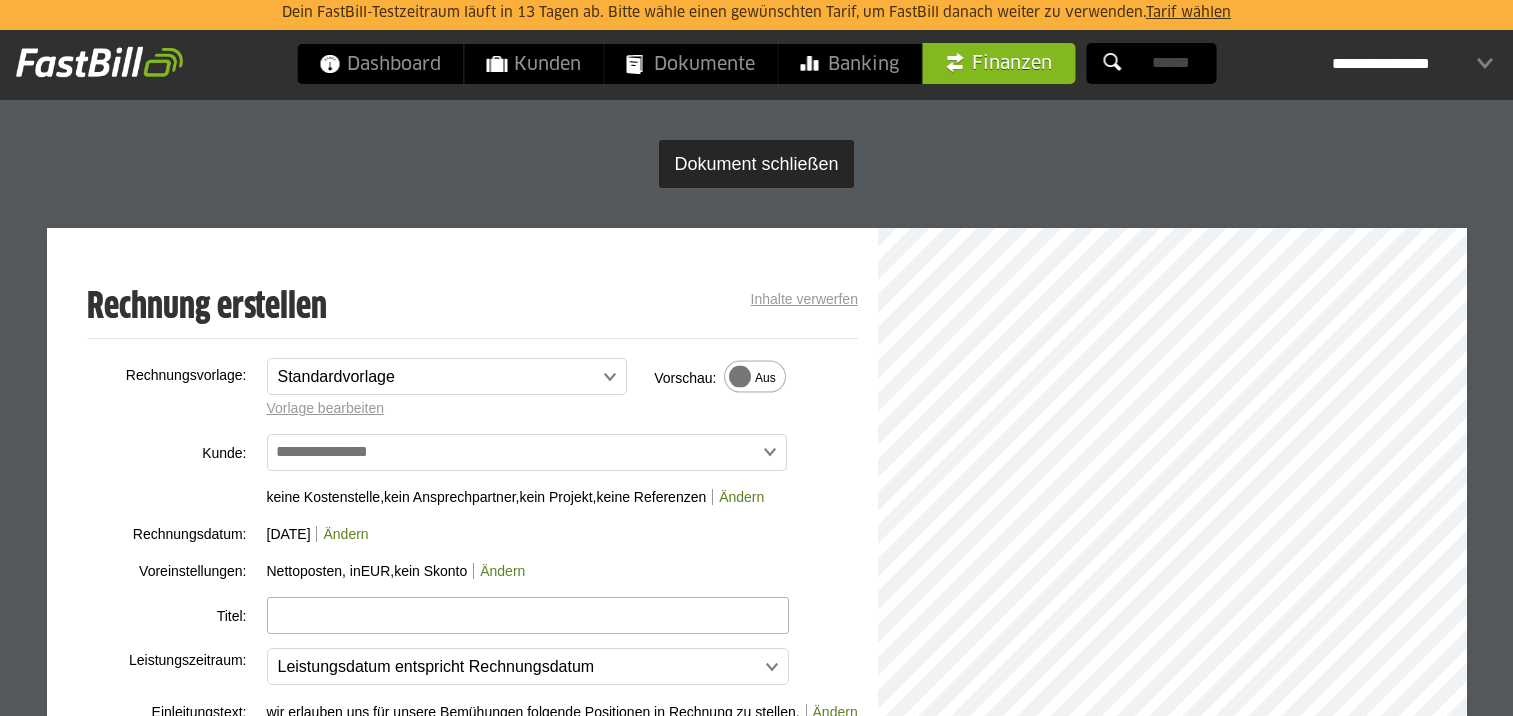 scroll, scrollTop: 100, scrollLeft: 0, axis: vertical 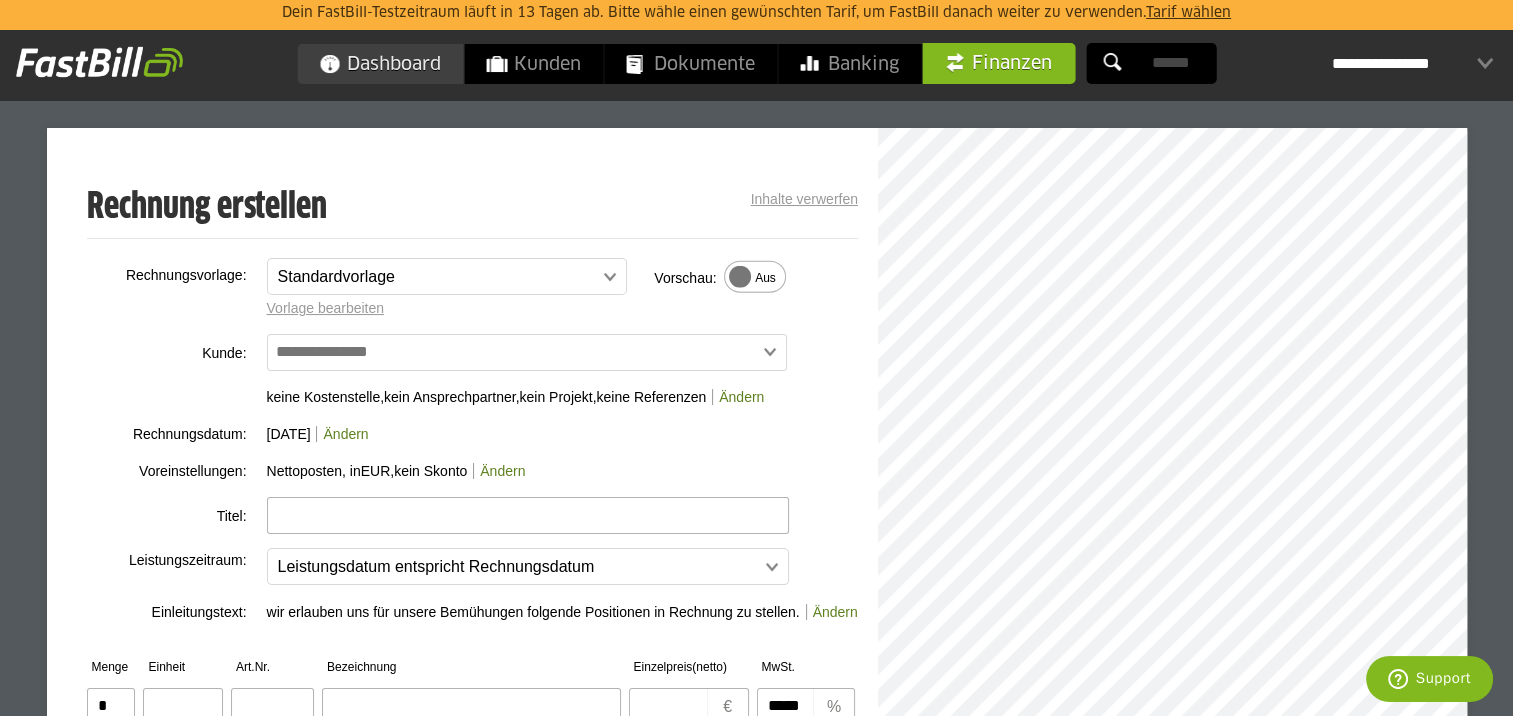 click on "Dashboard" at bounding box center (380, 64) 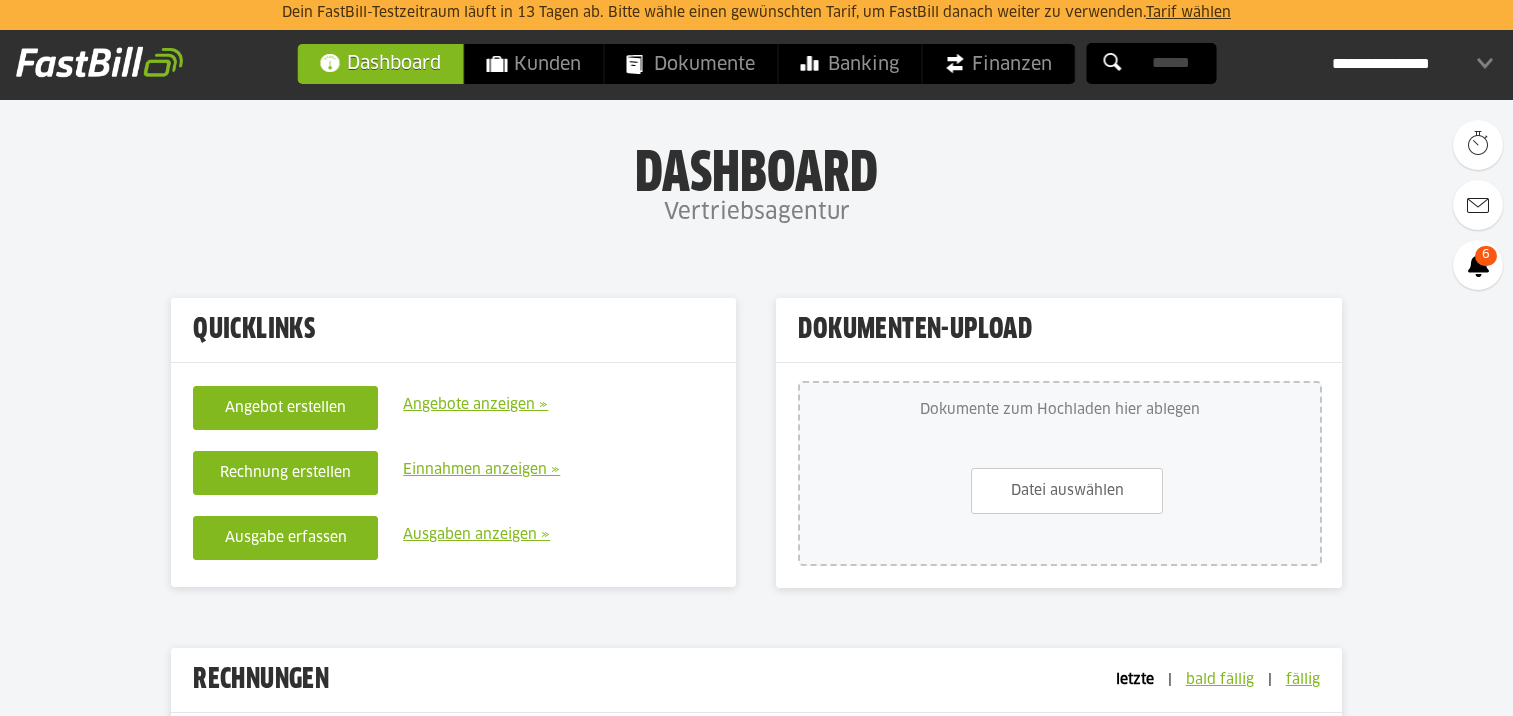 scroll, scrollTop: 0, scrollLeft: 0, axis: both 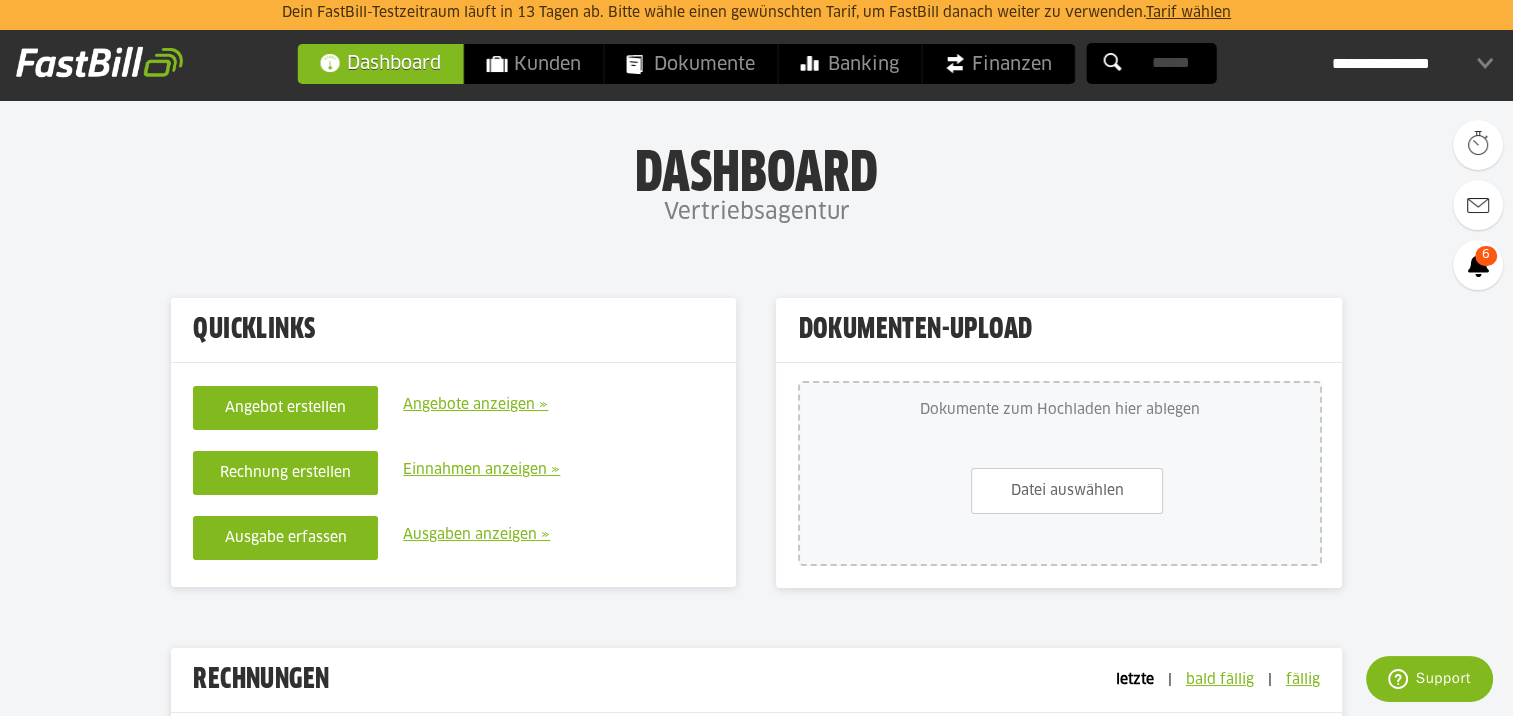 drag, startPoint x: 1428, startPoint y: 61, endPoint x: 1440, endPoint y: 51, distance: 15.6205 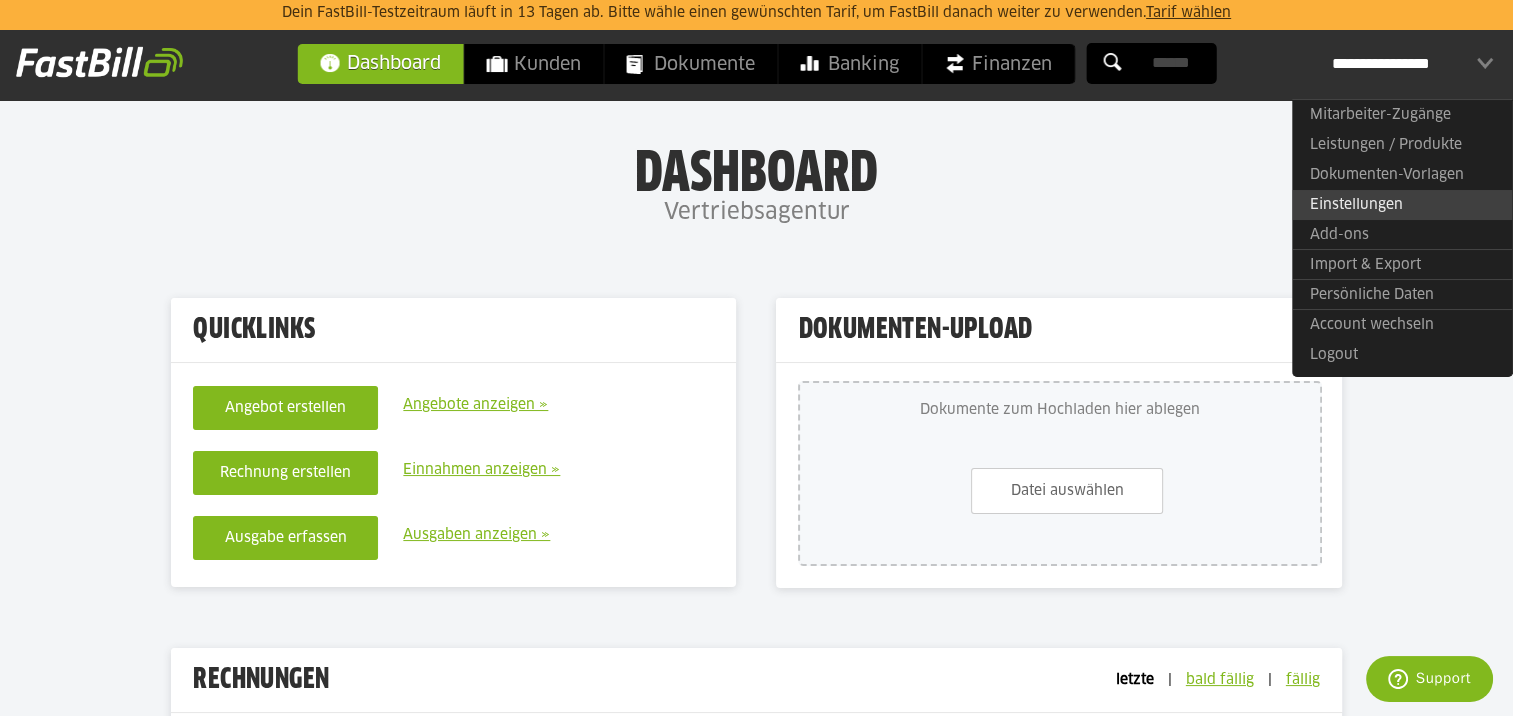 click on "Einstellungen" at bounding box center (1402, 205) 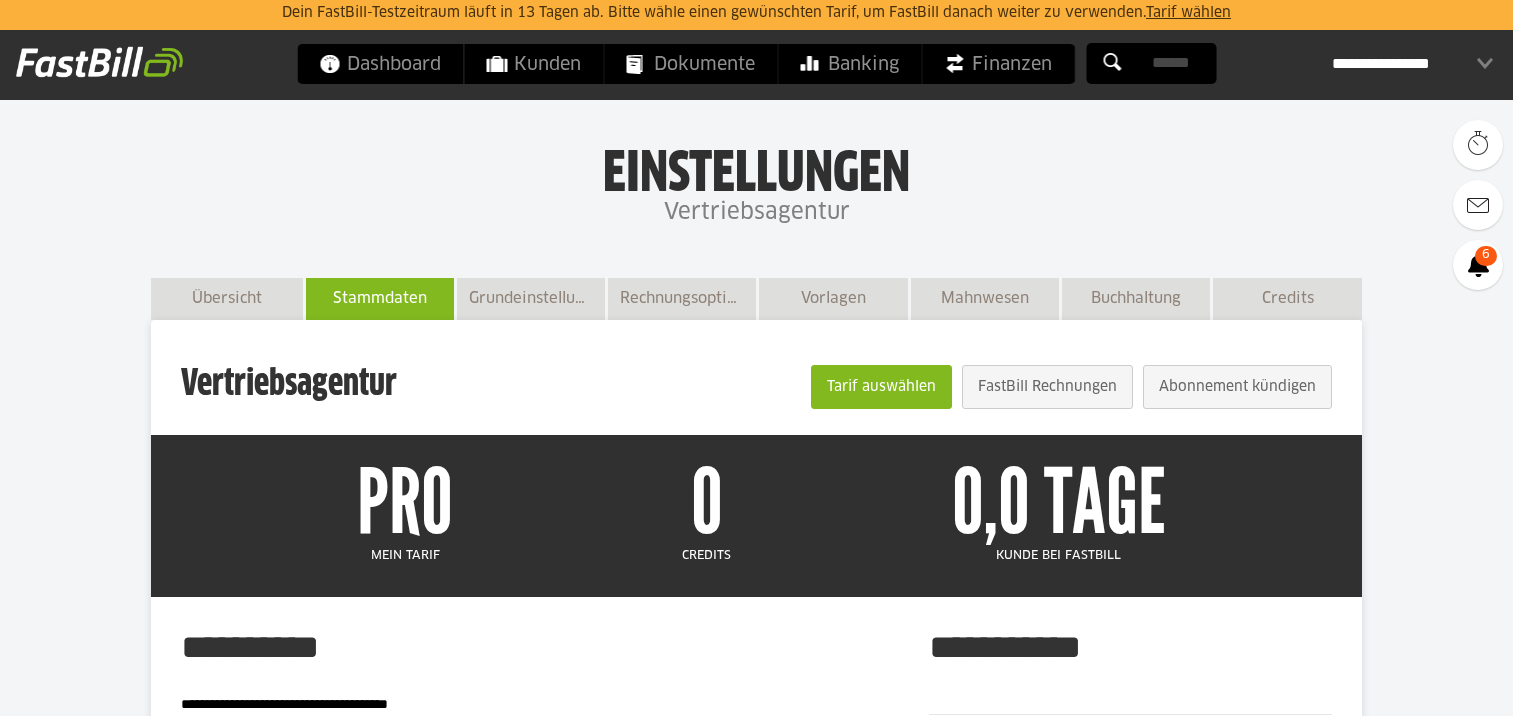 scroll, scrollTop: 0, scrollLeft: 0, axis: both 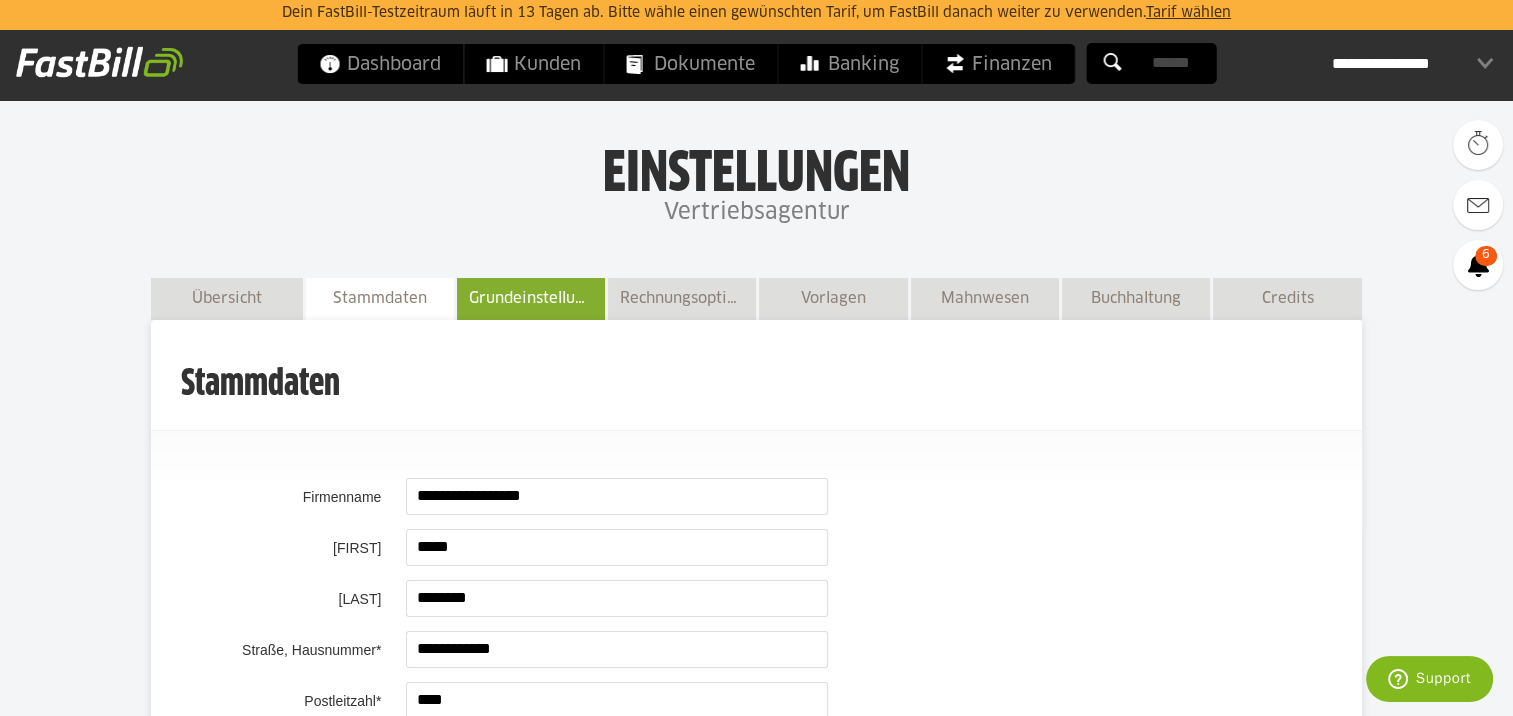 click on "Grundeinstellungen" at bounding box center (531, 298) 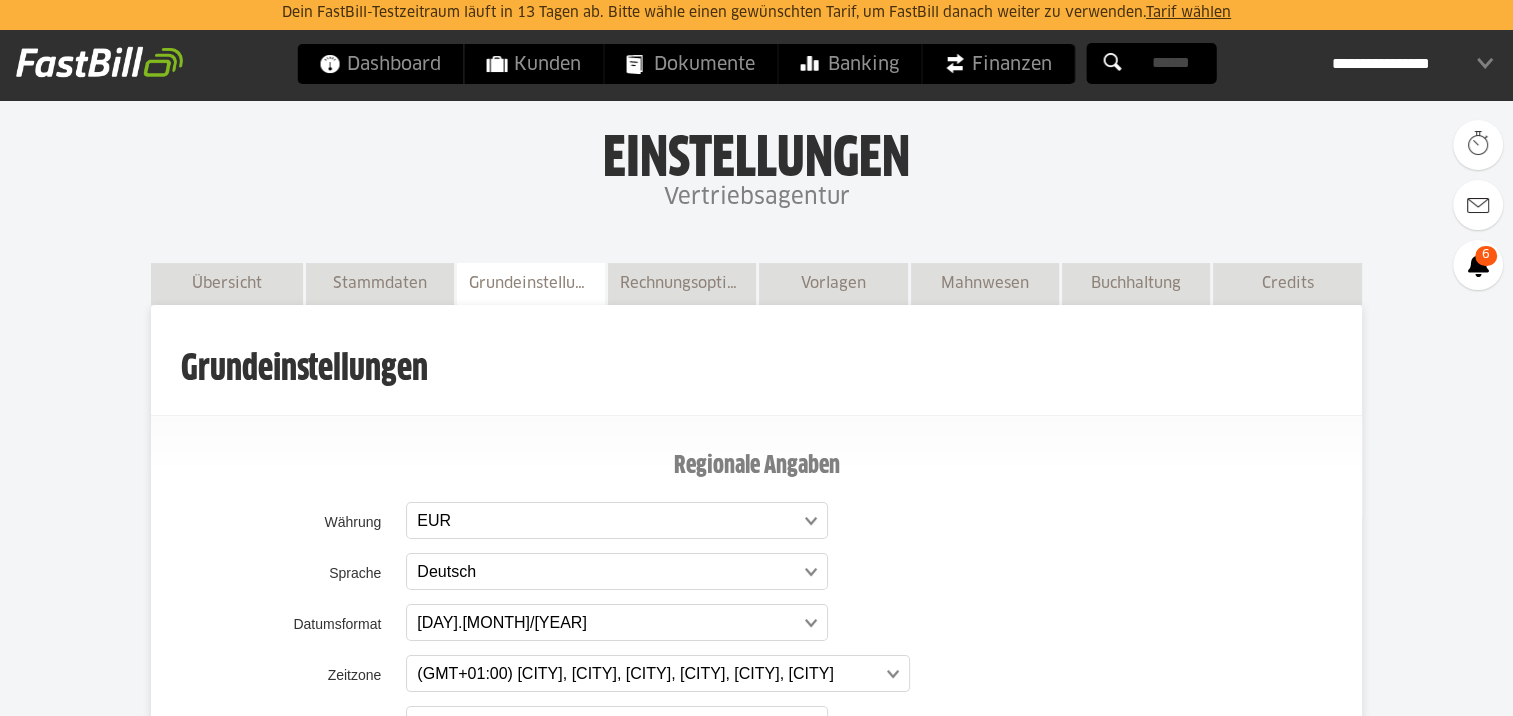 scroll, scrollTop: 300, scrollLeft: 0, axis: vertical 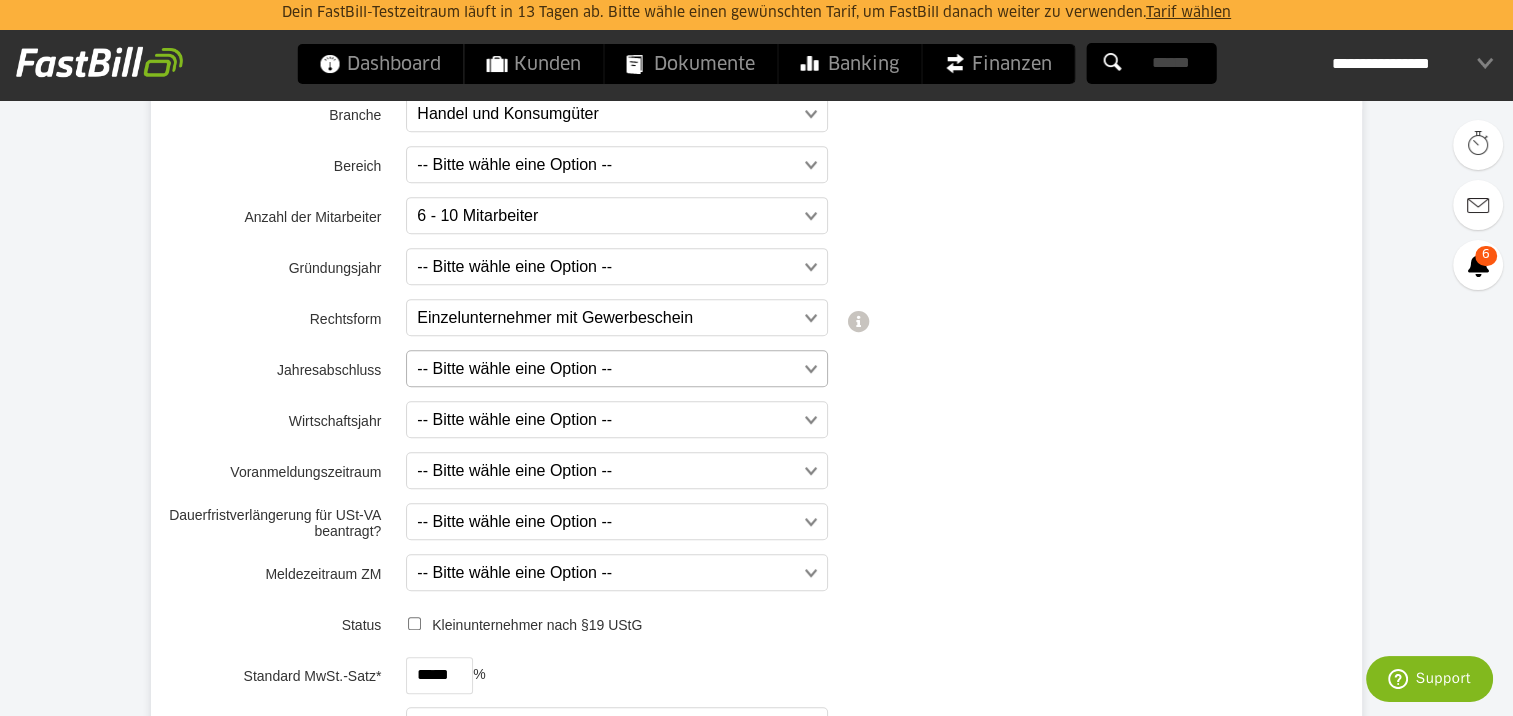 click at bounding box center (607, 369) 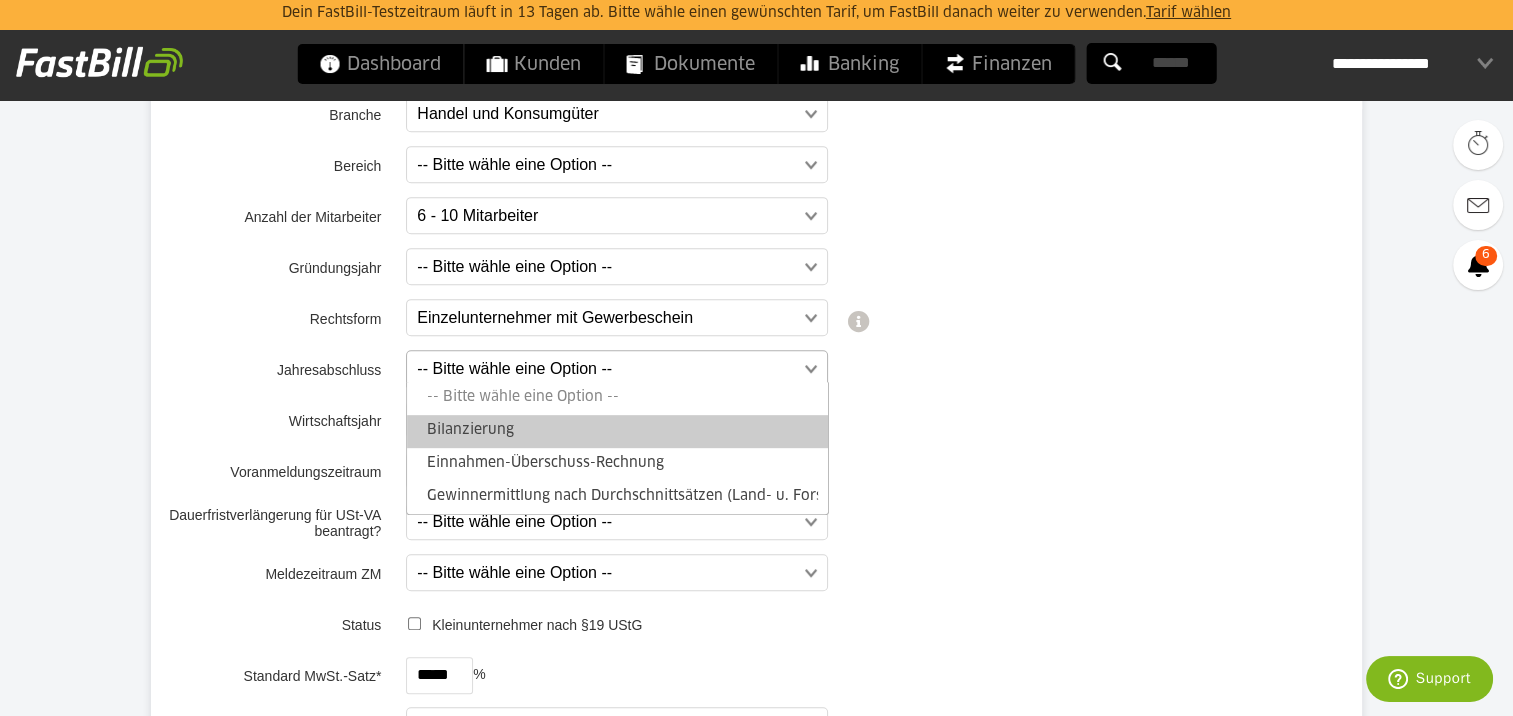 click on "Bilanzierung" at bounding box center (617, 431) 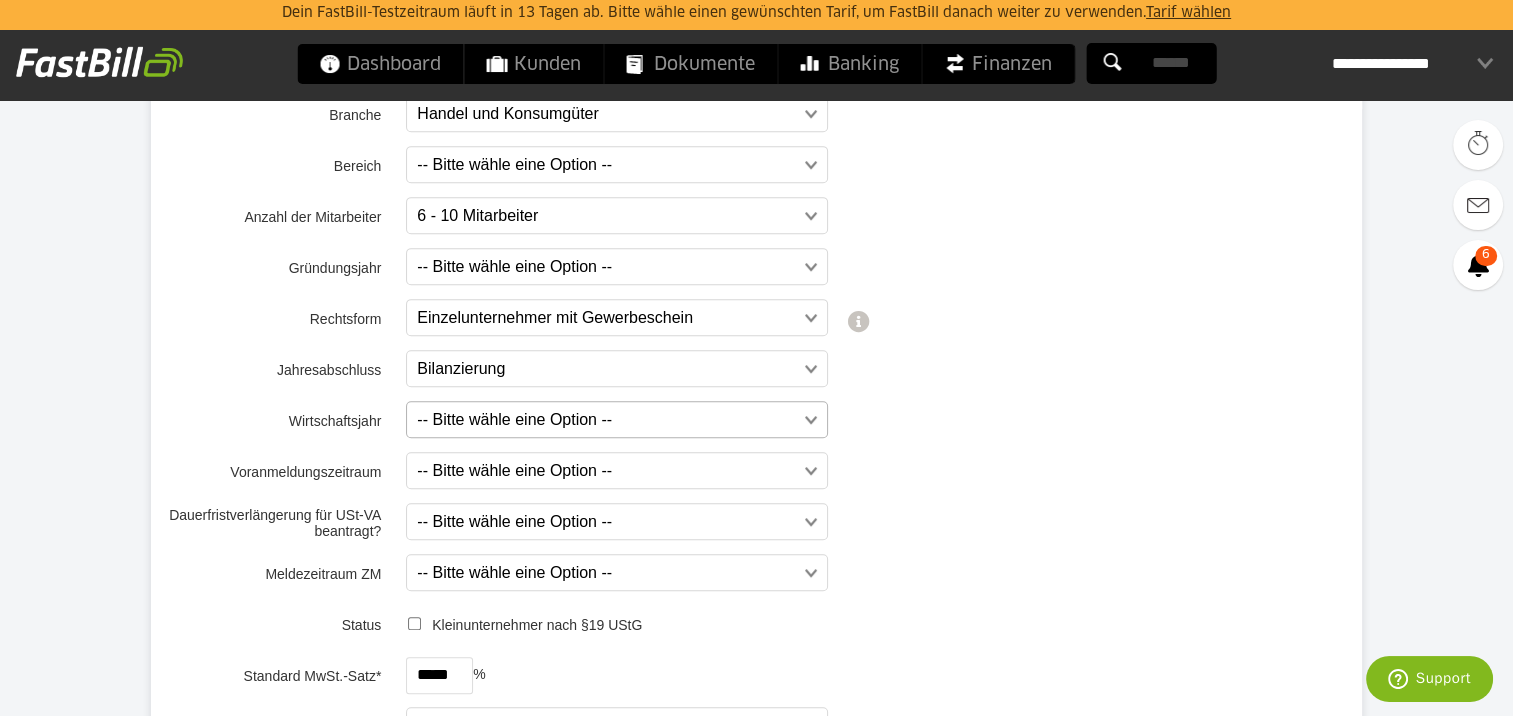 click at bounding box center (607, 420) 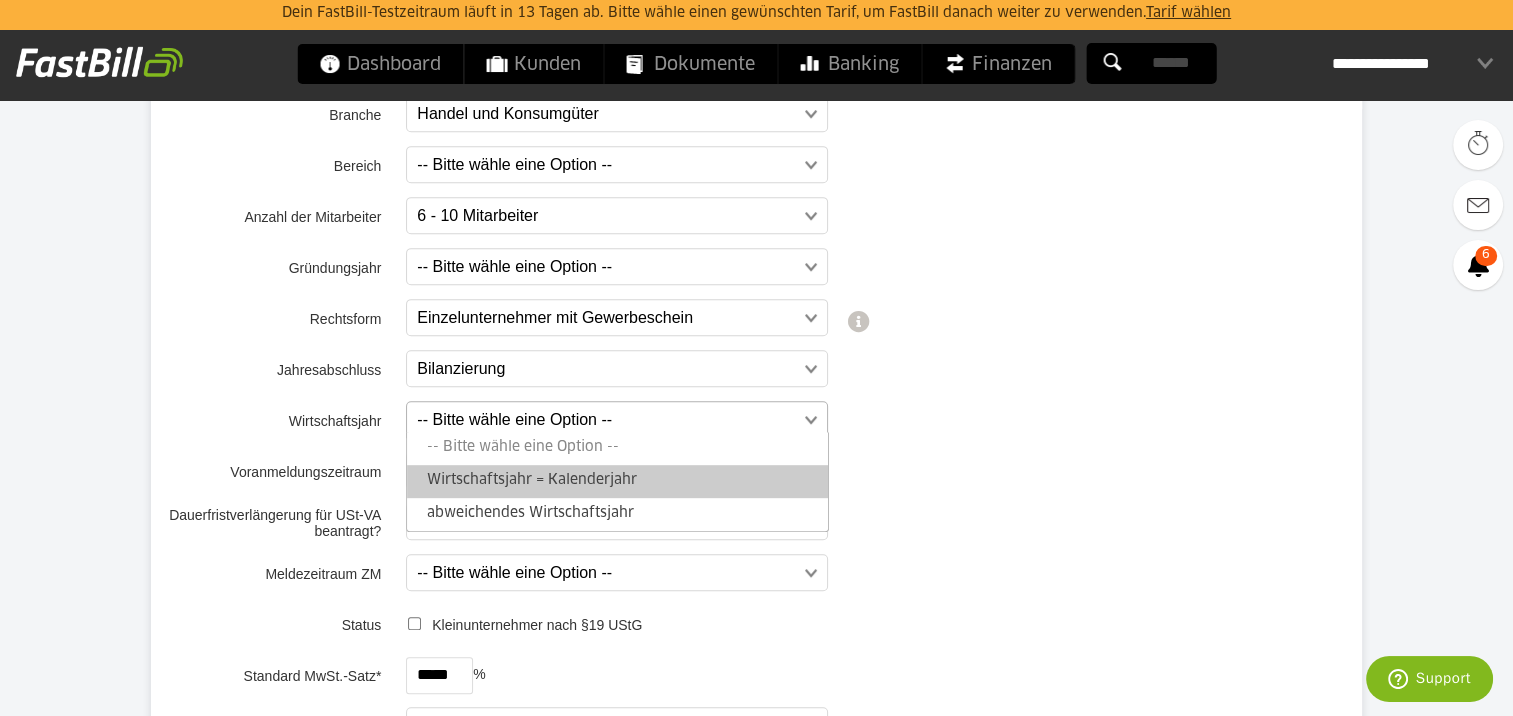 click on "Wirtschaftsjahr = Kalenderjahr" at bounding box center (617, 481) 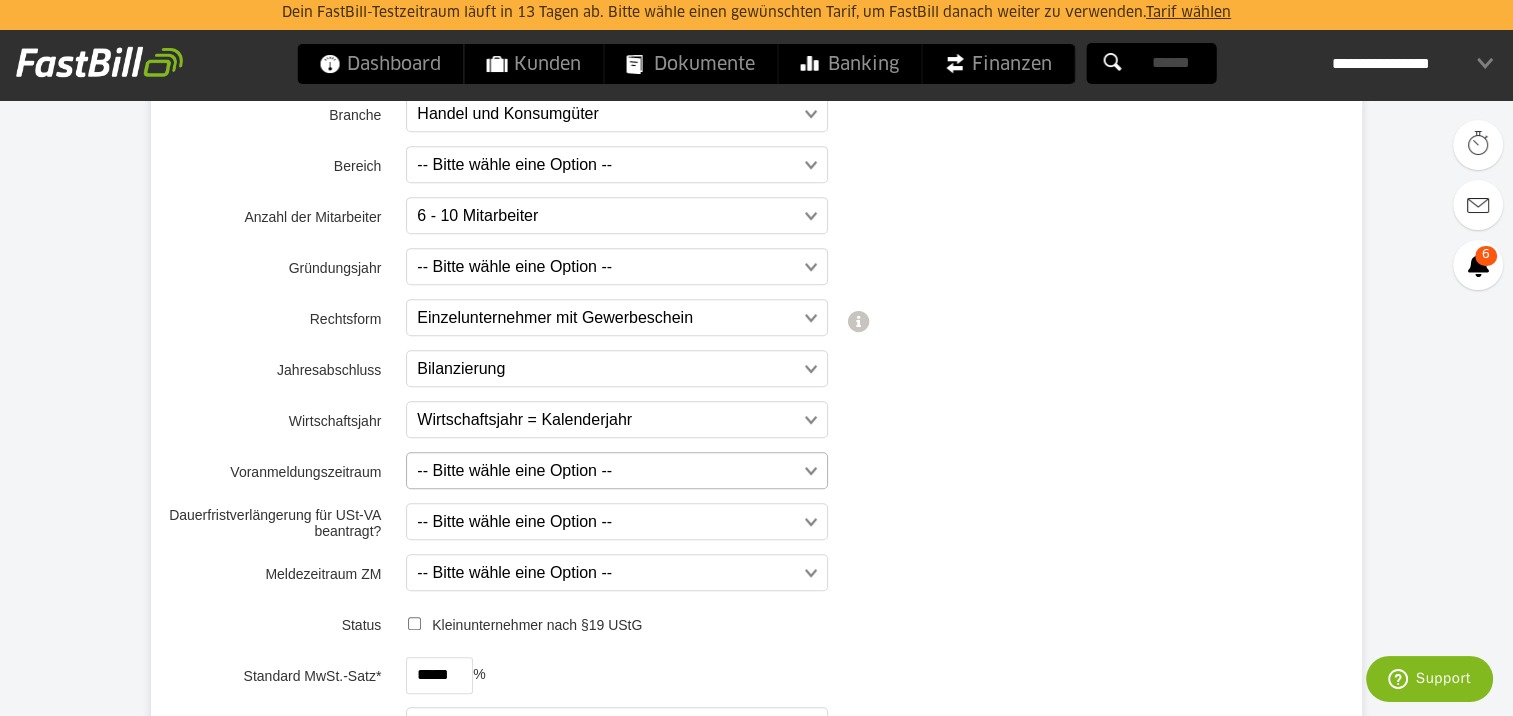click at bounding box center [607, 471] 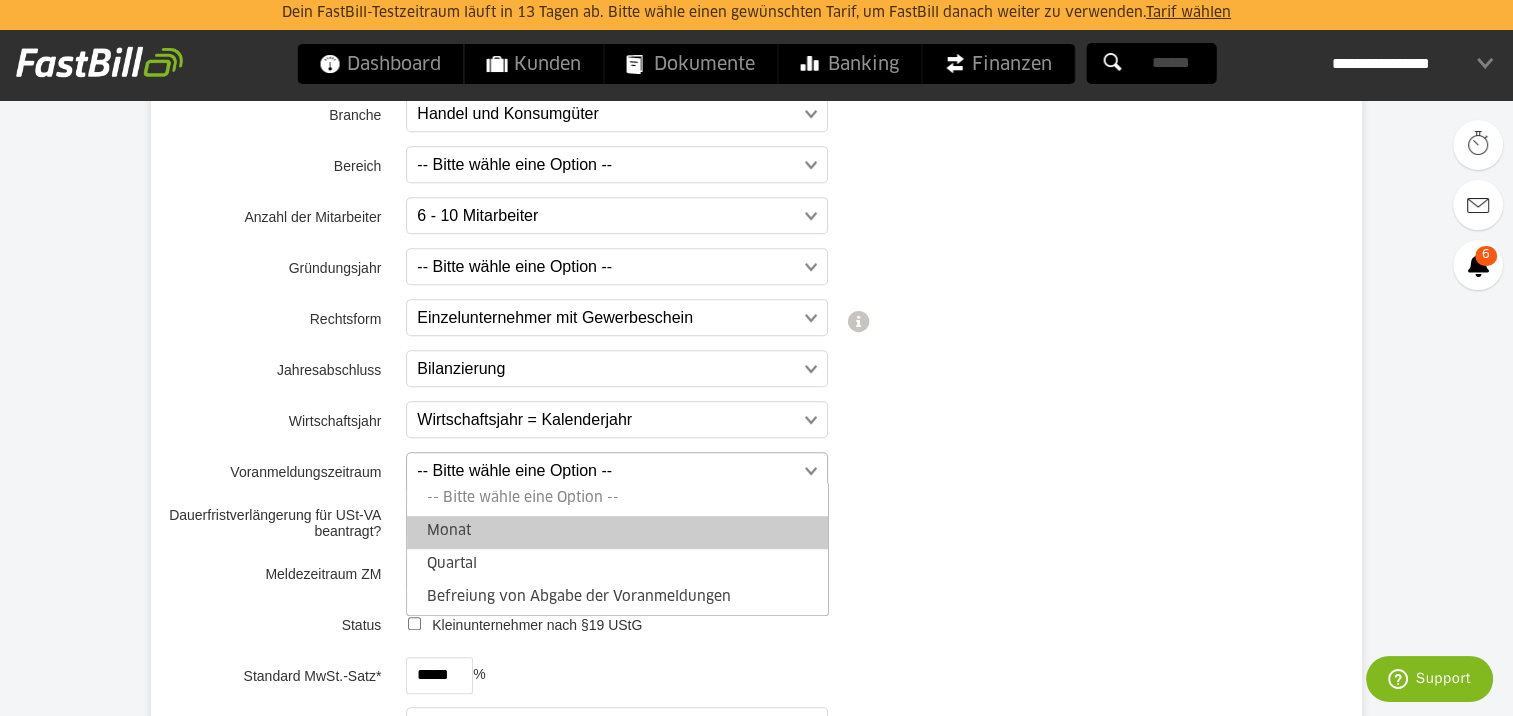 click on "Monat" at bounding box center [617, 532] 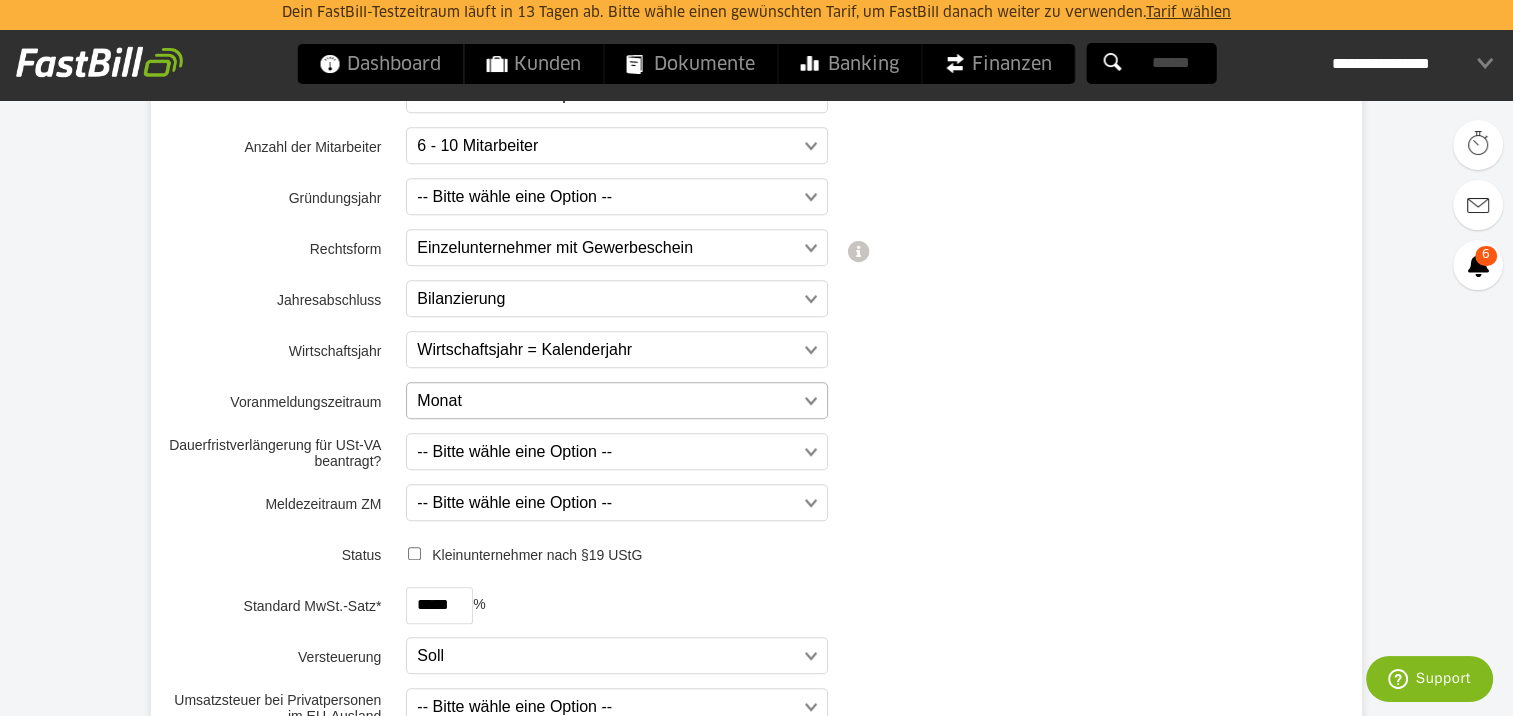 scroll, scrollTop: 1000, scrollLeft: 0, axis: vertical 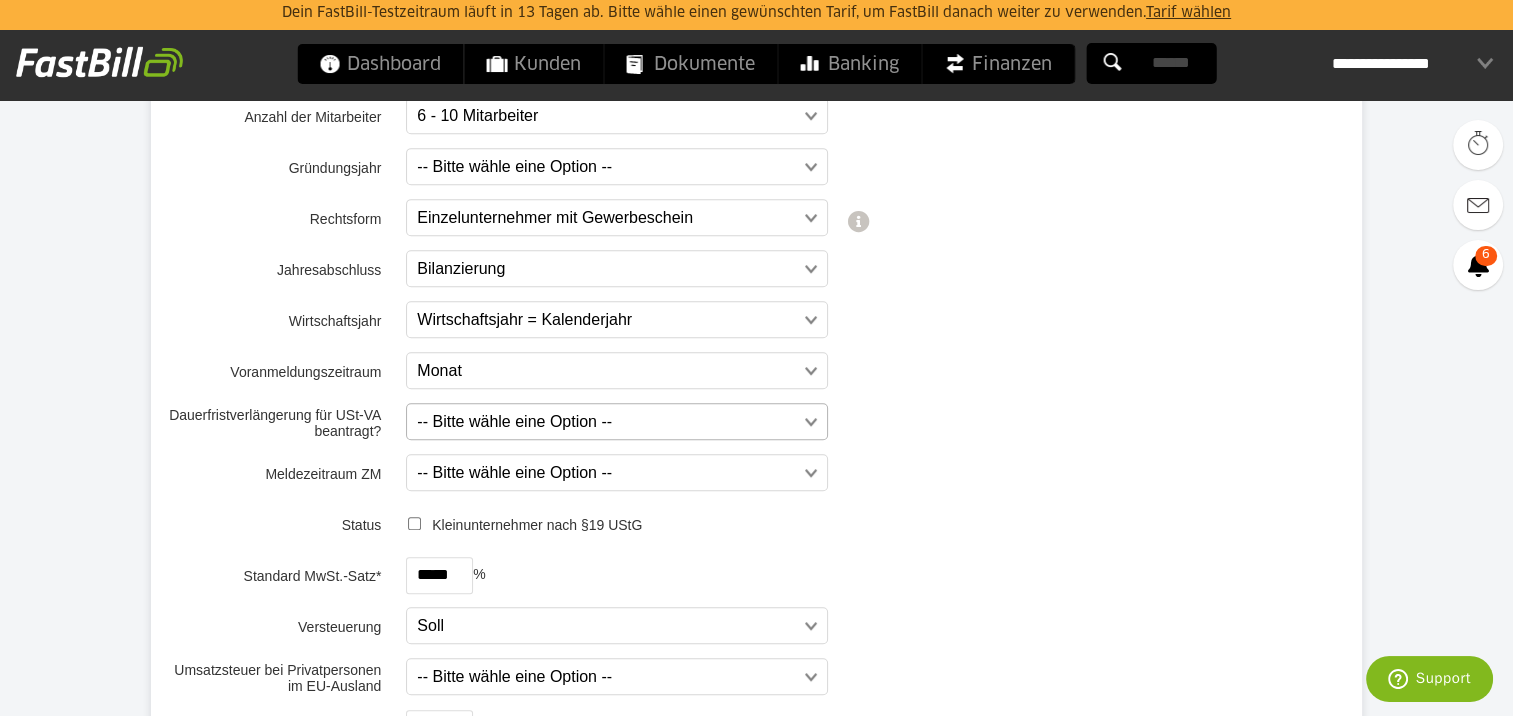 click at bounding box center [607, 422] 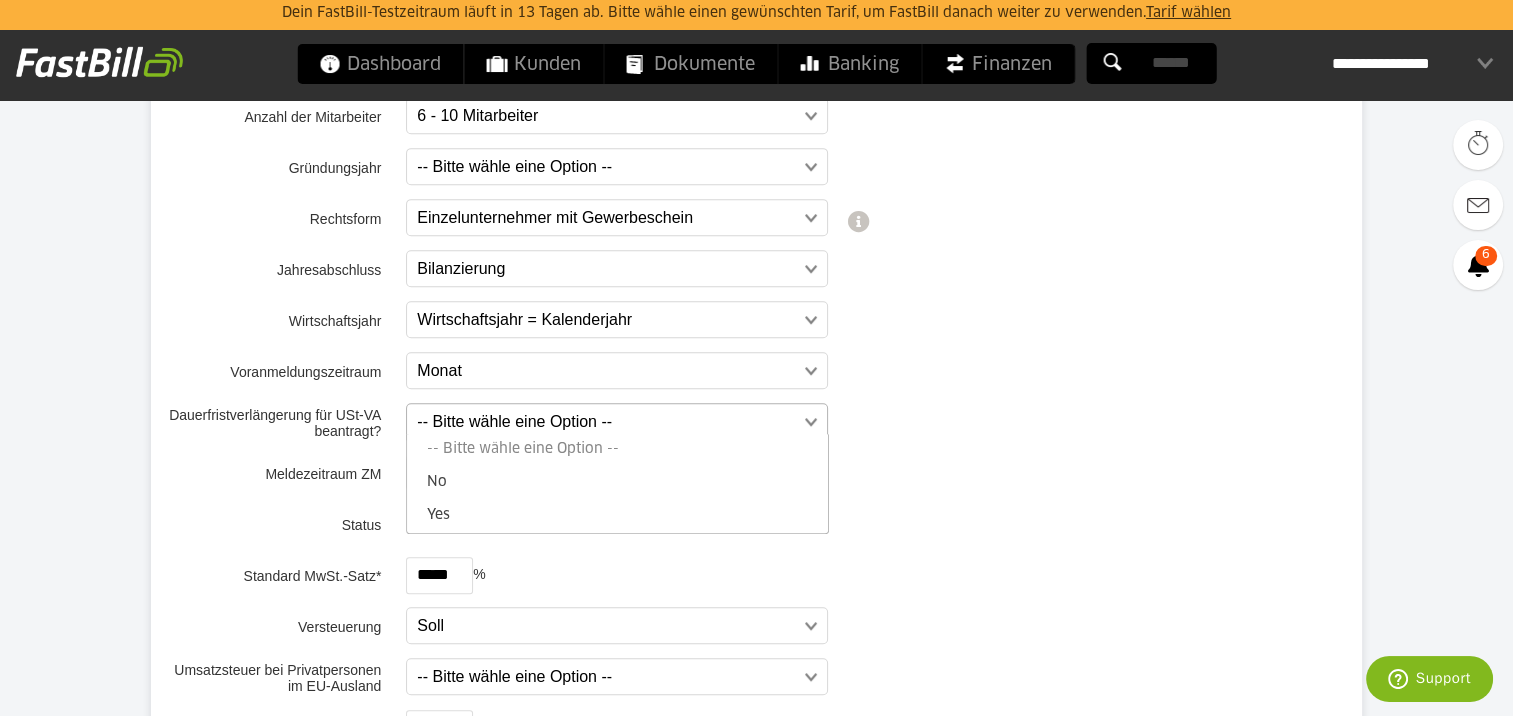 click on "Yes" at bounding box center [617, 516] 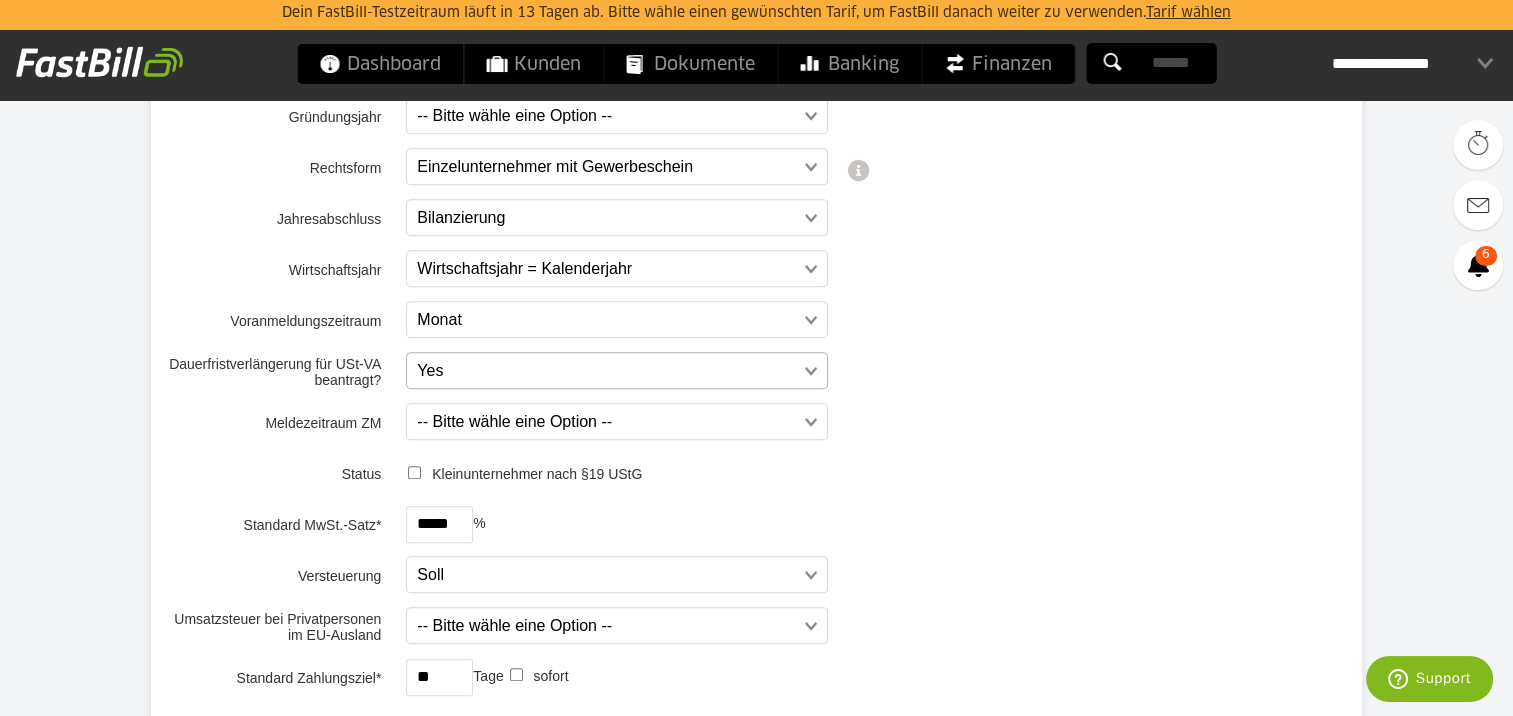 scroll, scrollTop: 1100, scrollLeft: 0, axis: vertical 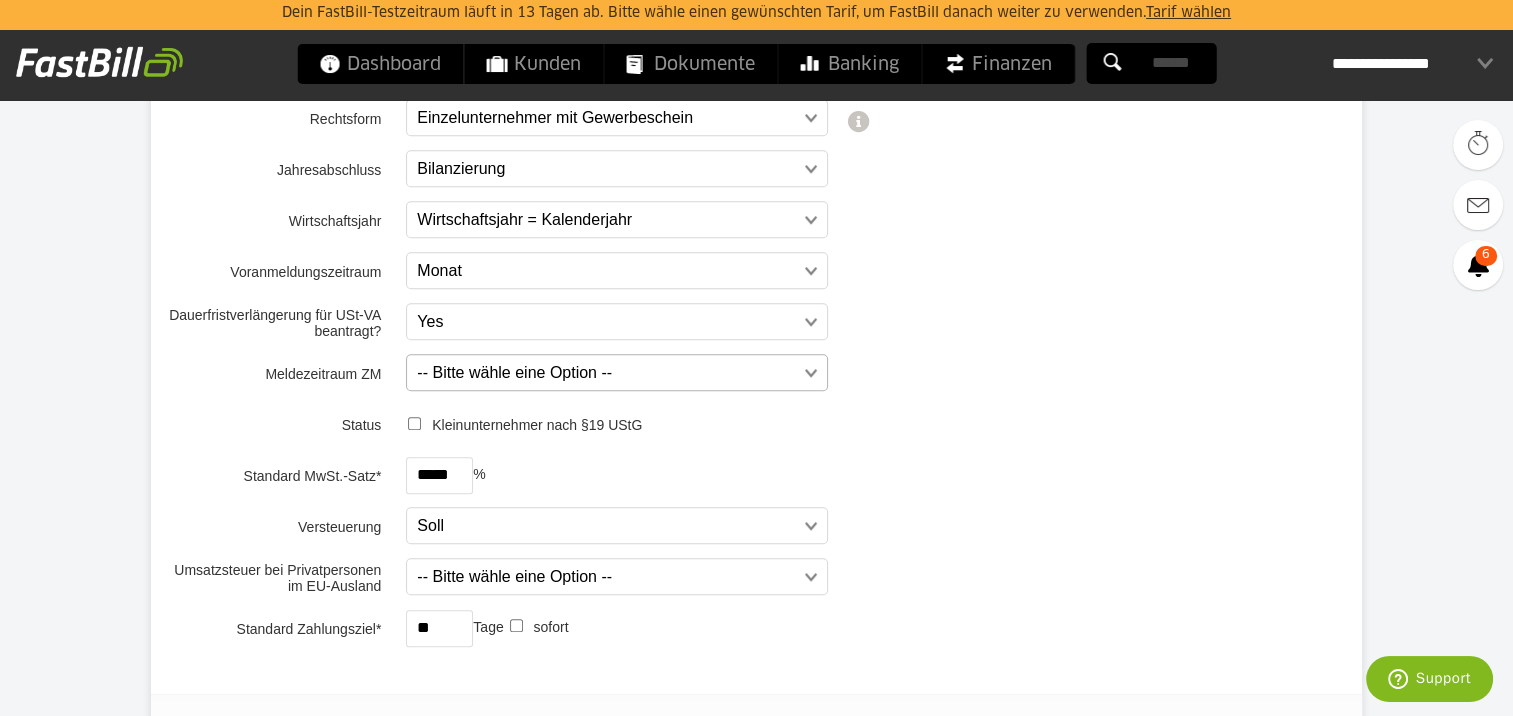 click at bounding box center (607, 373) 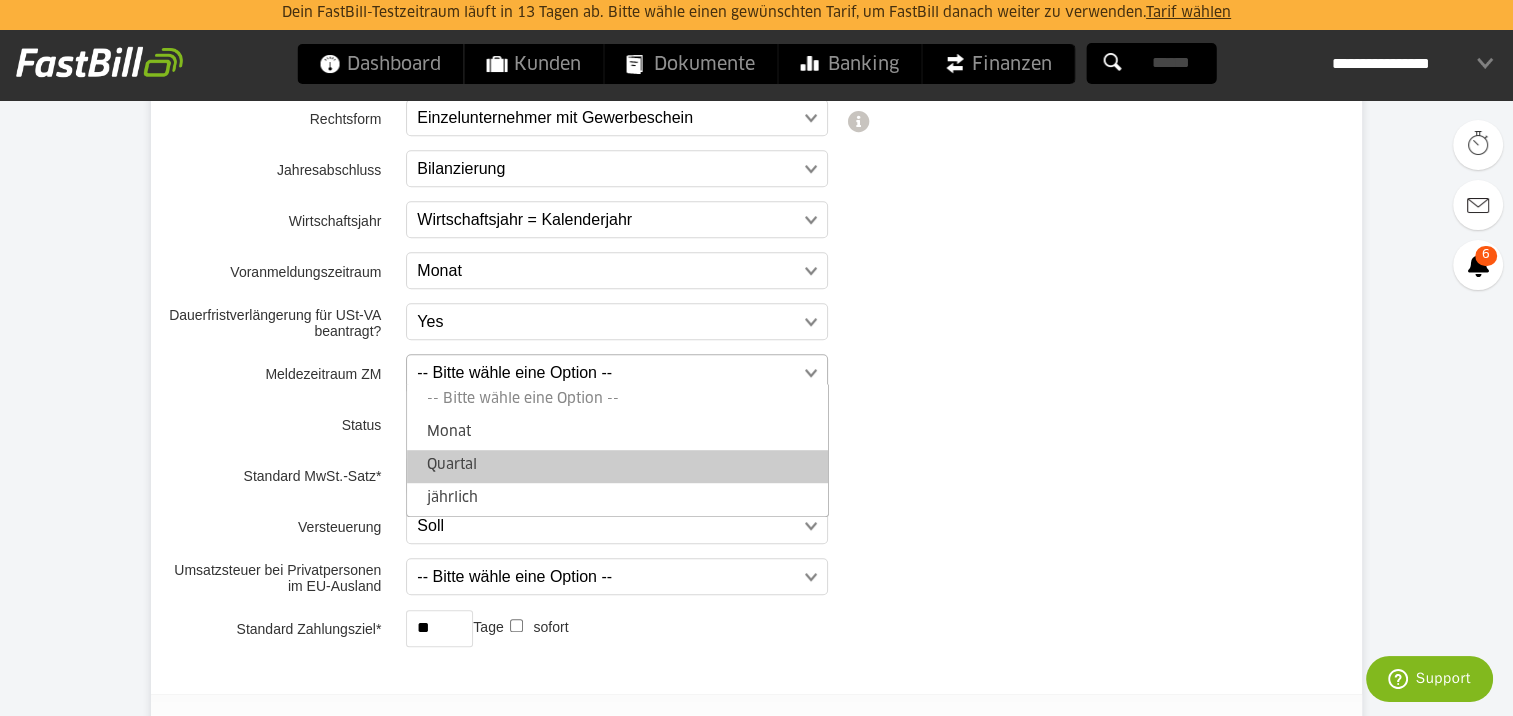 click on "Quartal" at bounding box center [617, 466] 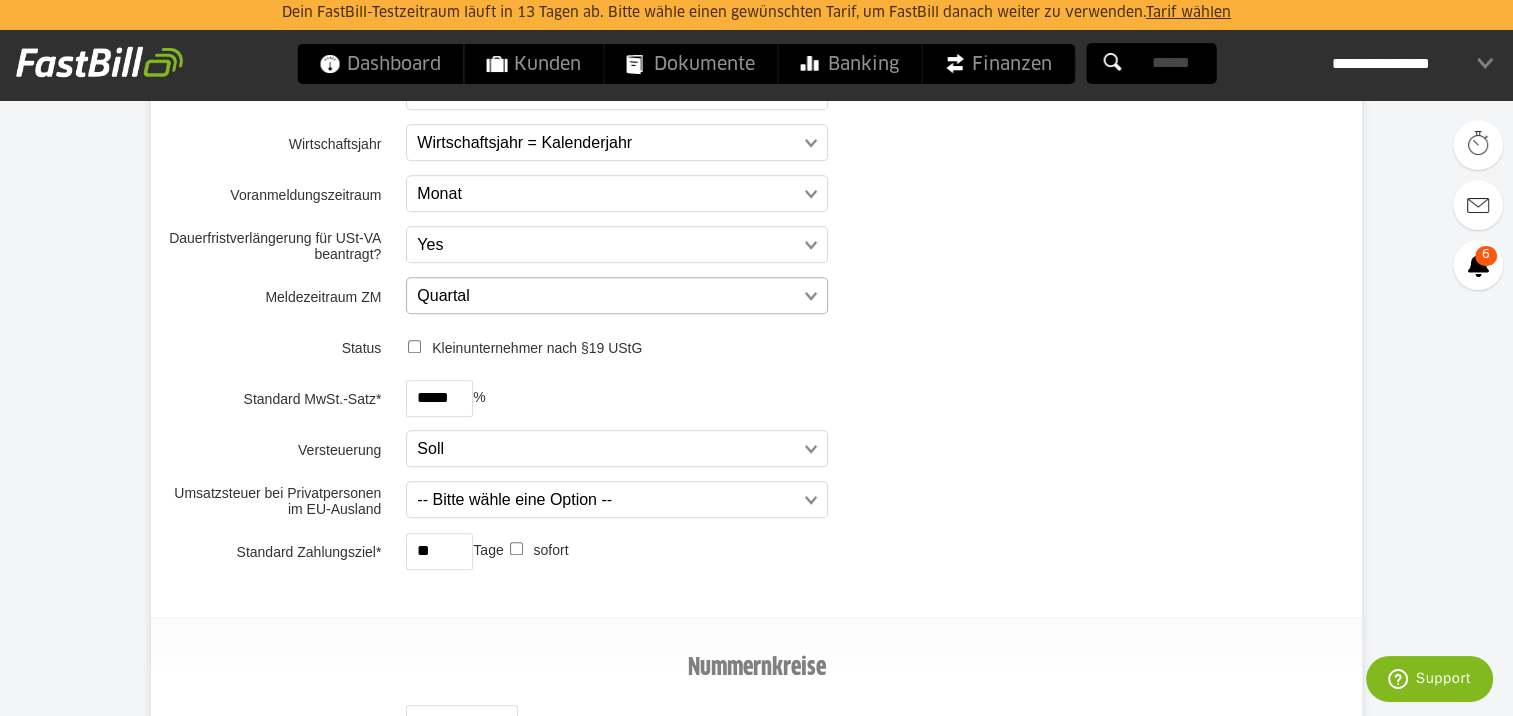 scroll, scrollTop: 1300, scrollLeft: 0, axis: vertical 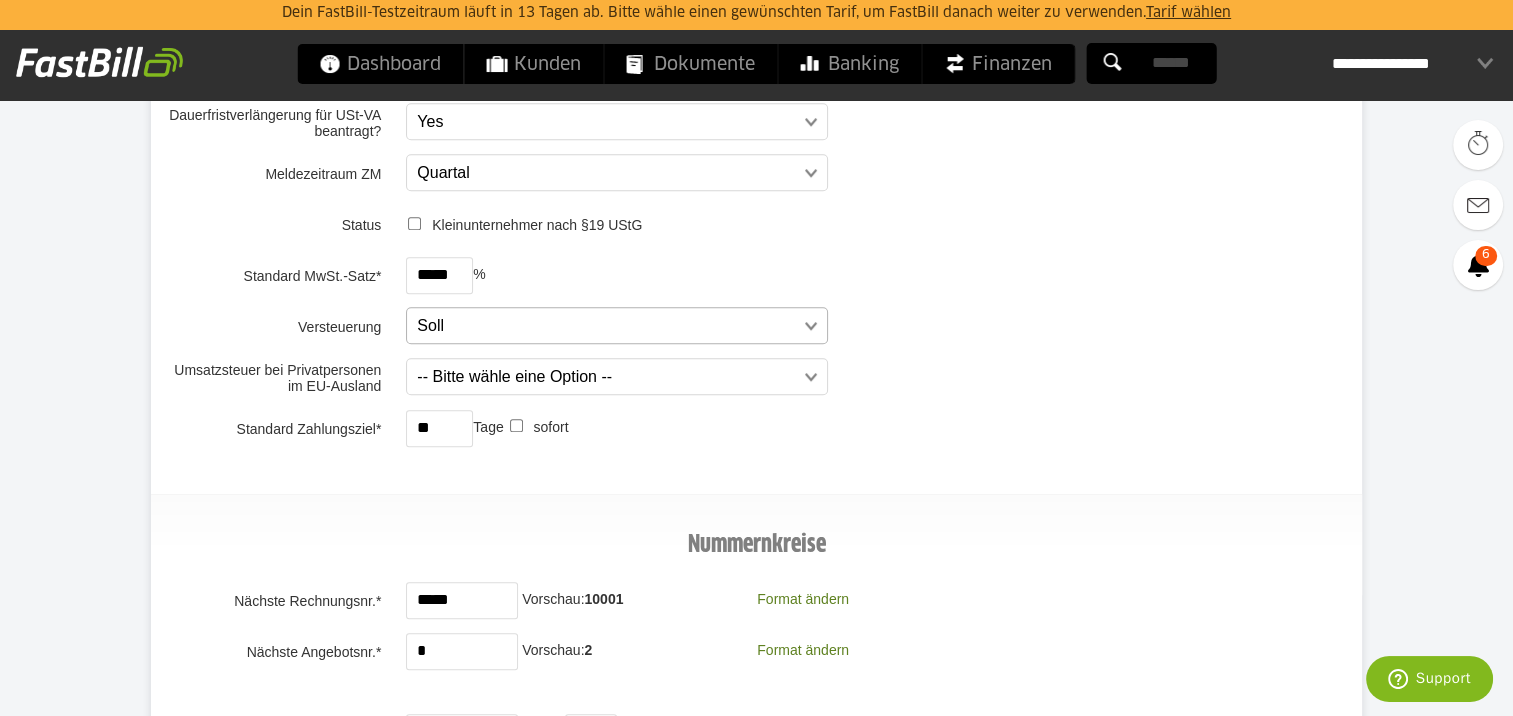 click at bounding box center [607, 326] 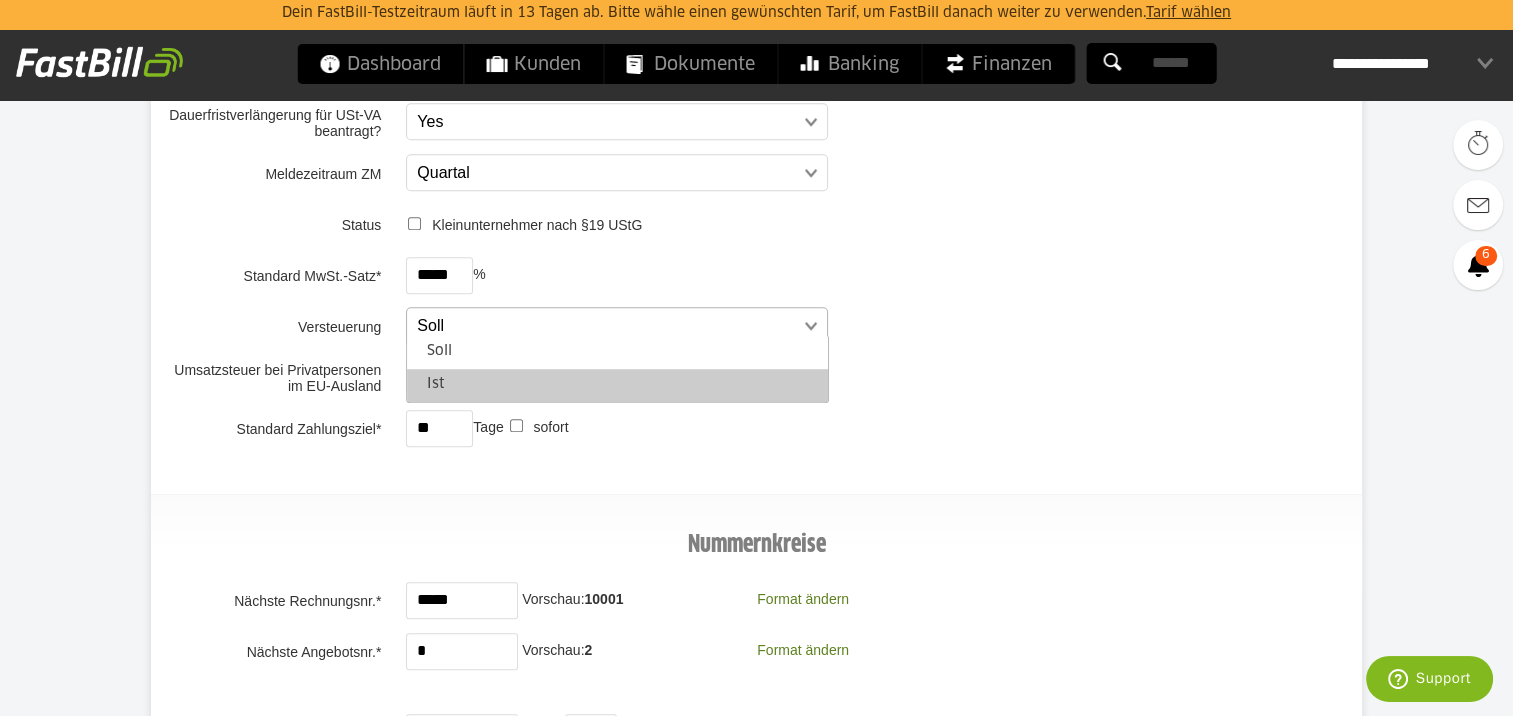 click on "Ist" at bounding box center [617, 385] 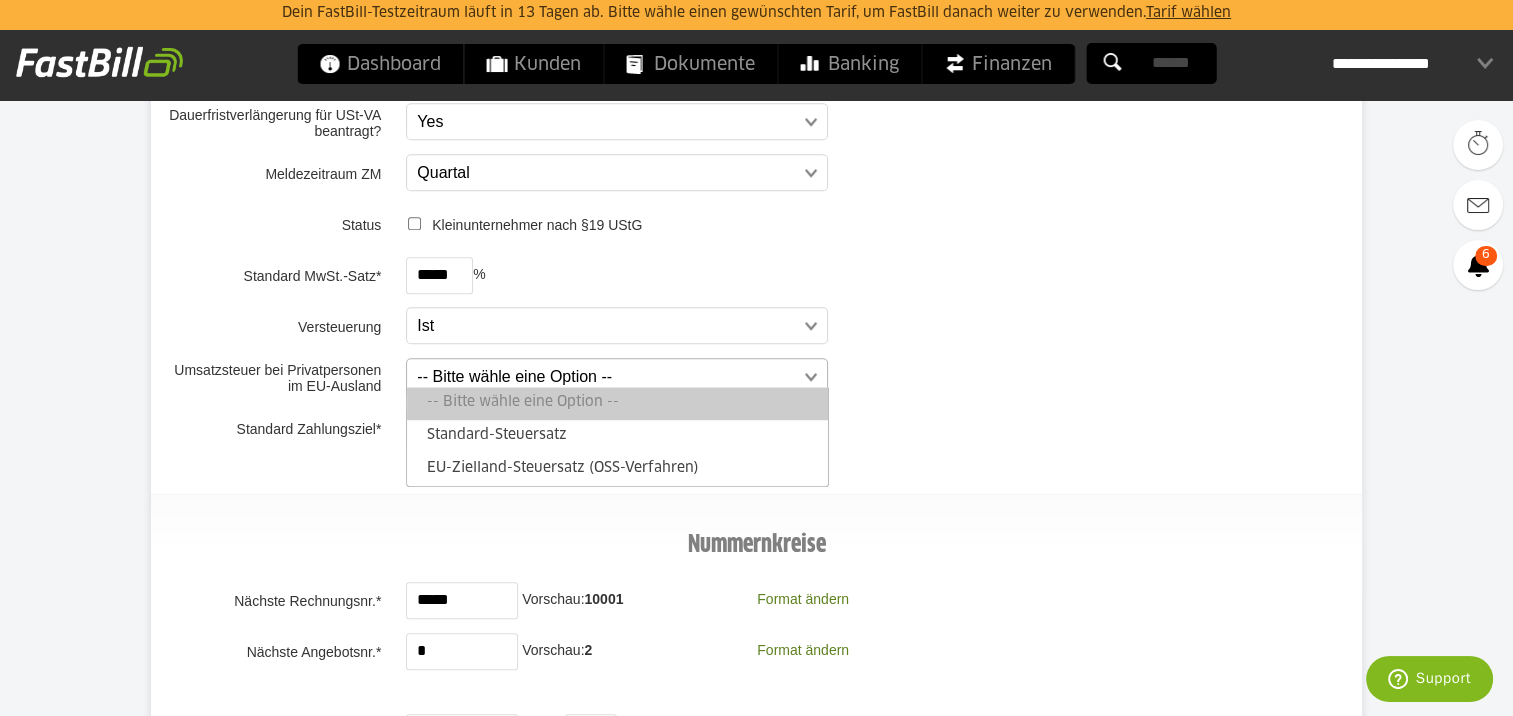 click at bounding box center (607, 377) 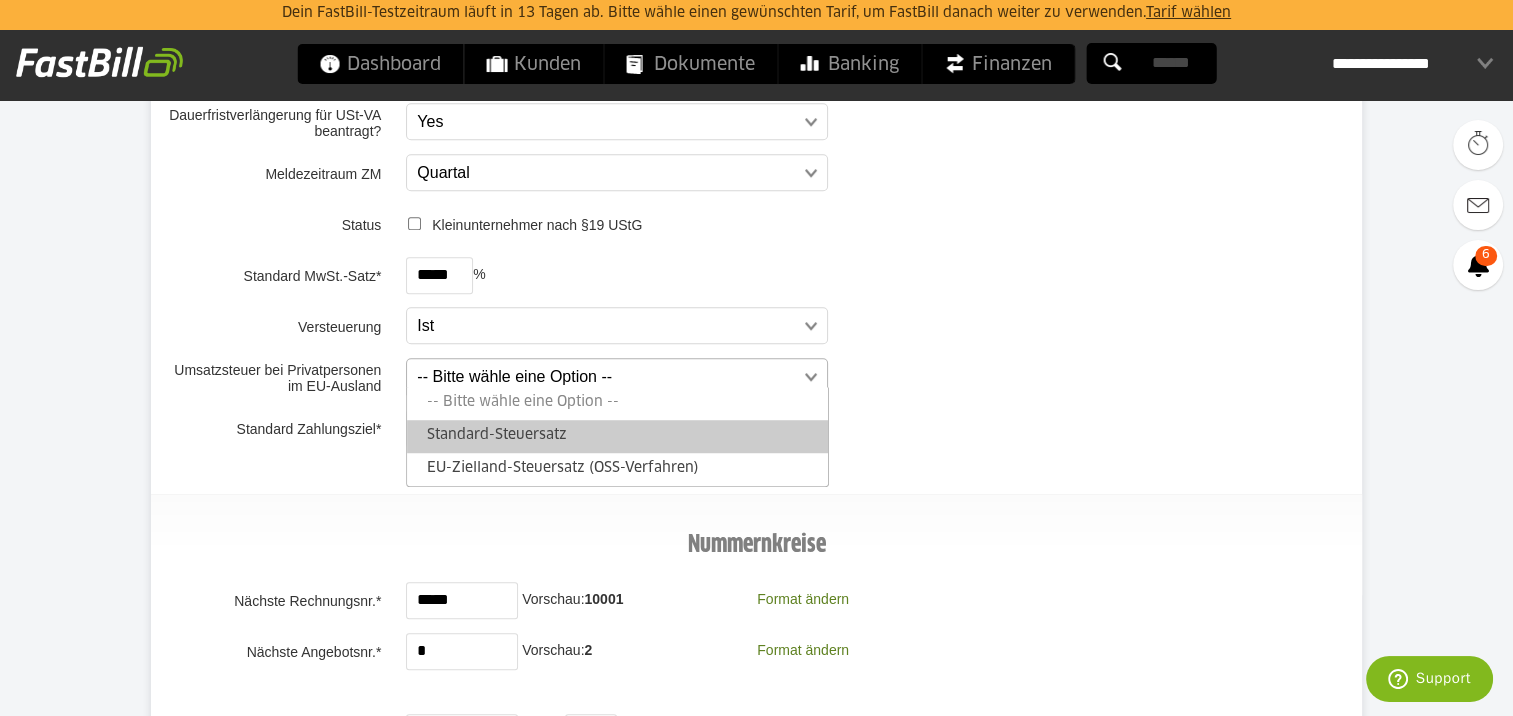 click on "Standard-Steuersatz" at bounding box center (617, 436) 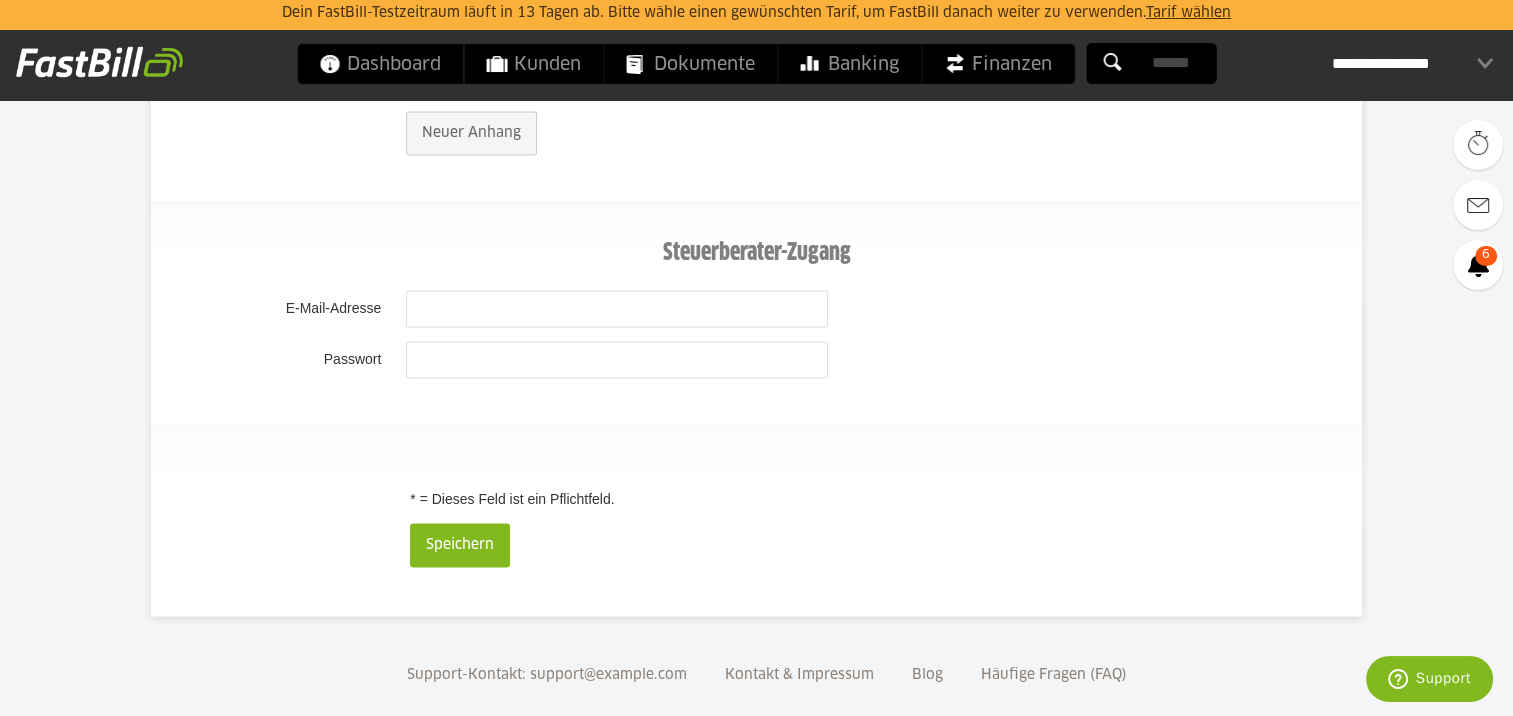 scroll, scrollTop: 2763, scrollLeft: 0, axis: vertical 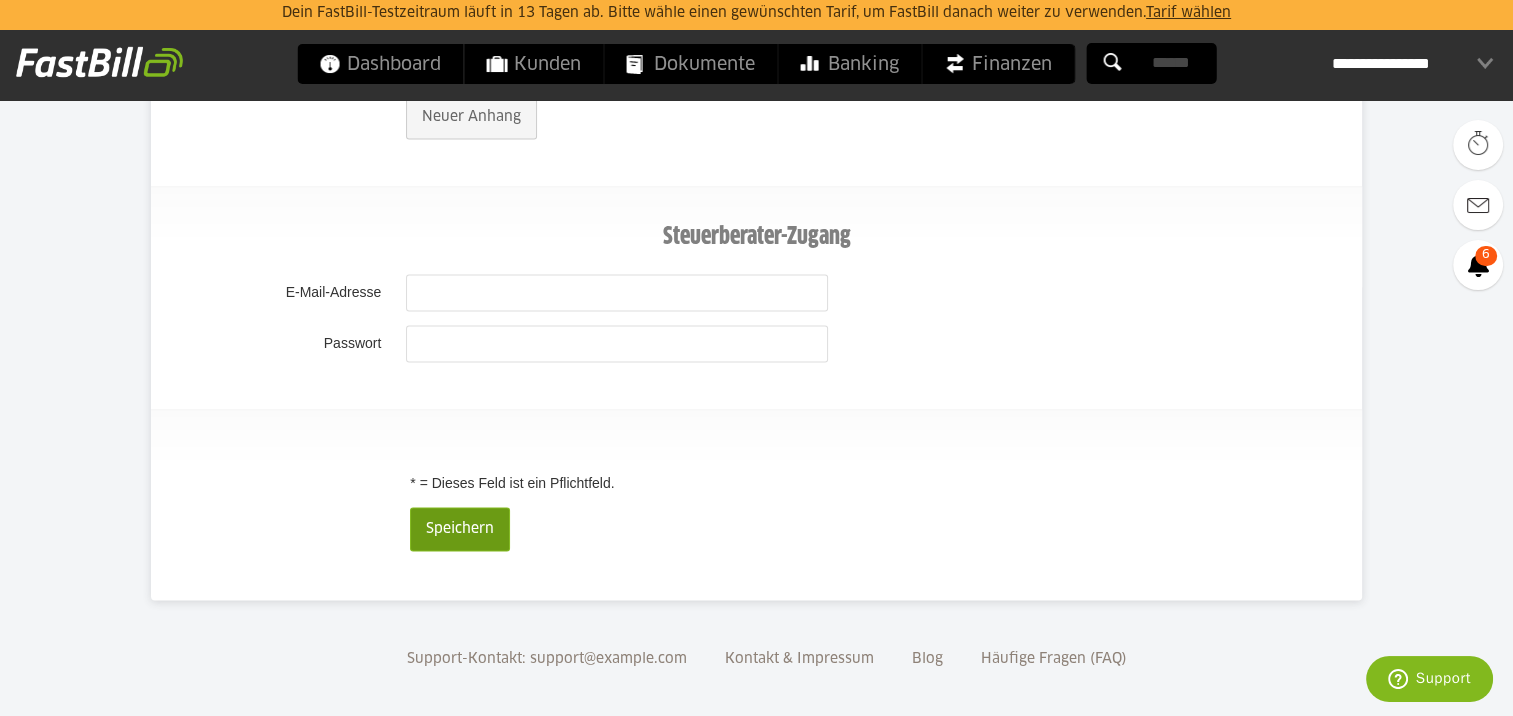 click on "Speichern" at bounding box center (460, 529) 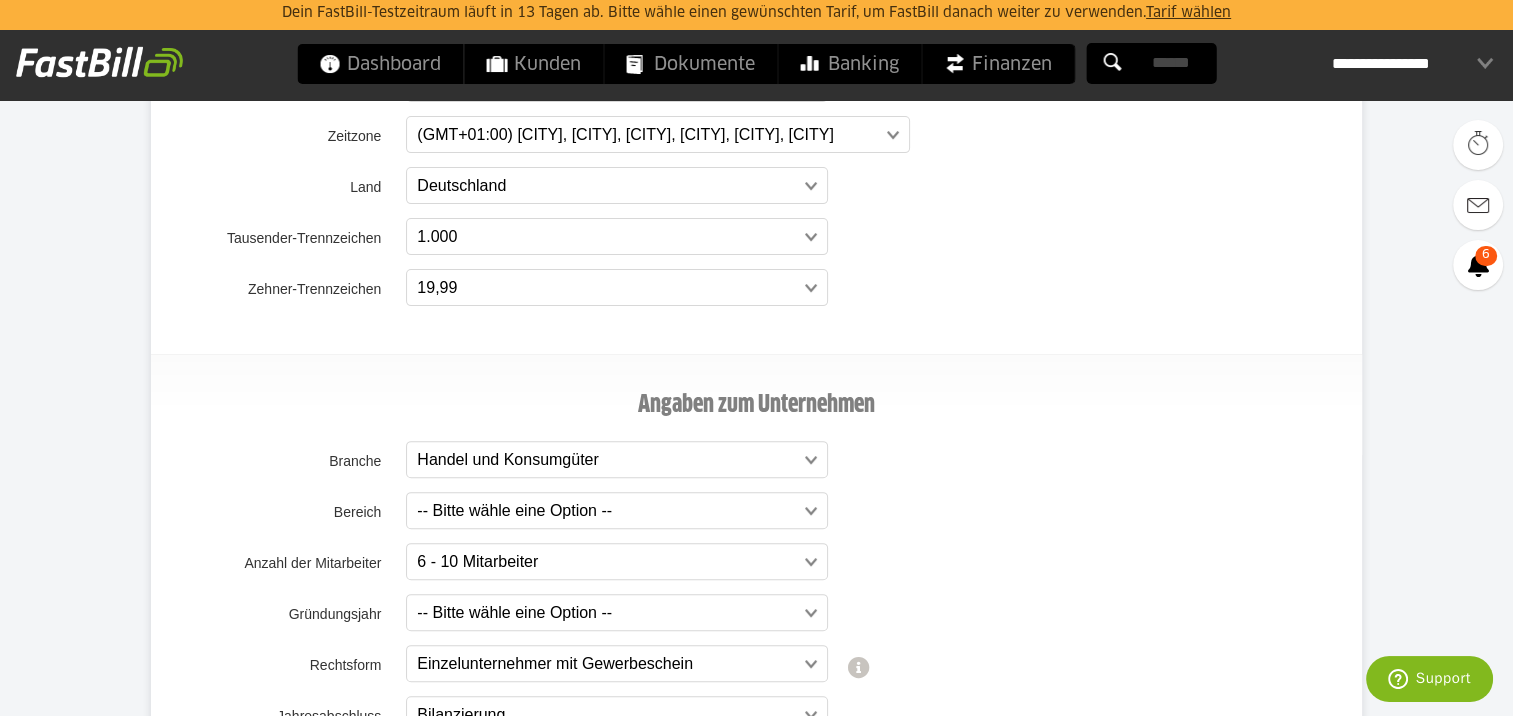scroll, scrollTop: 0, scrollLeft: 0, axis: both 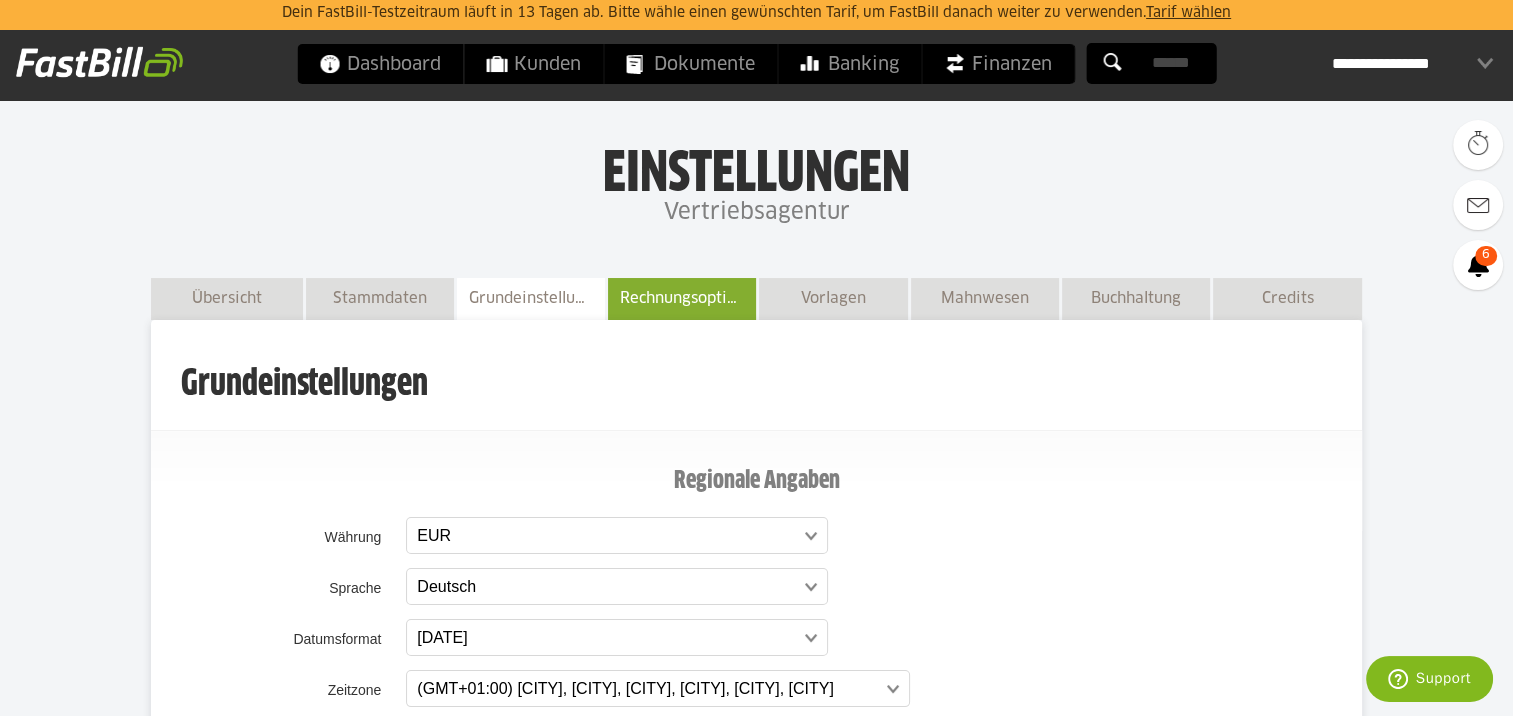 click on "Rechnungsoptionen" at bounding box center (682, 298) 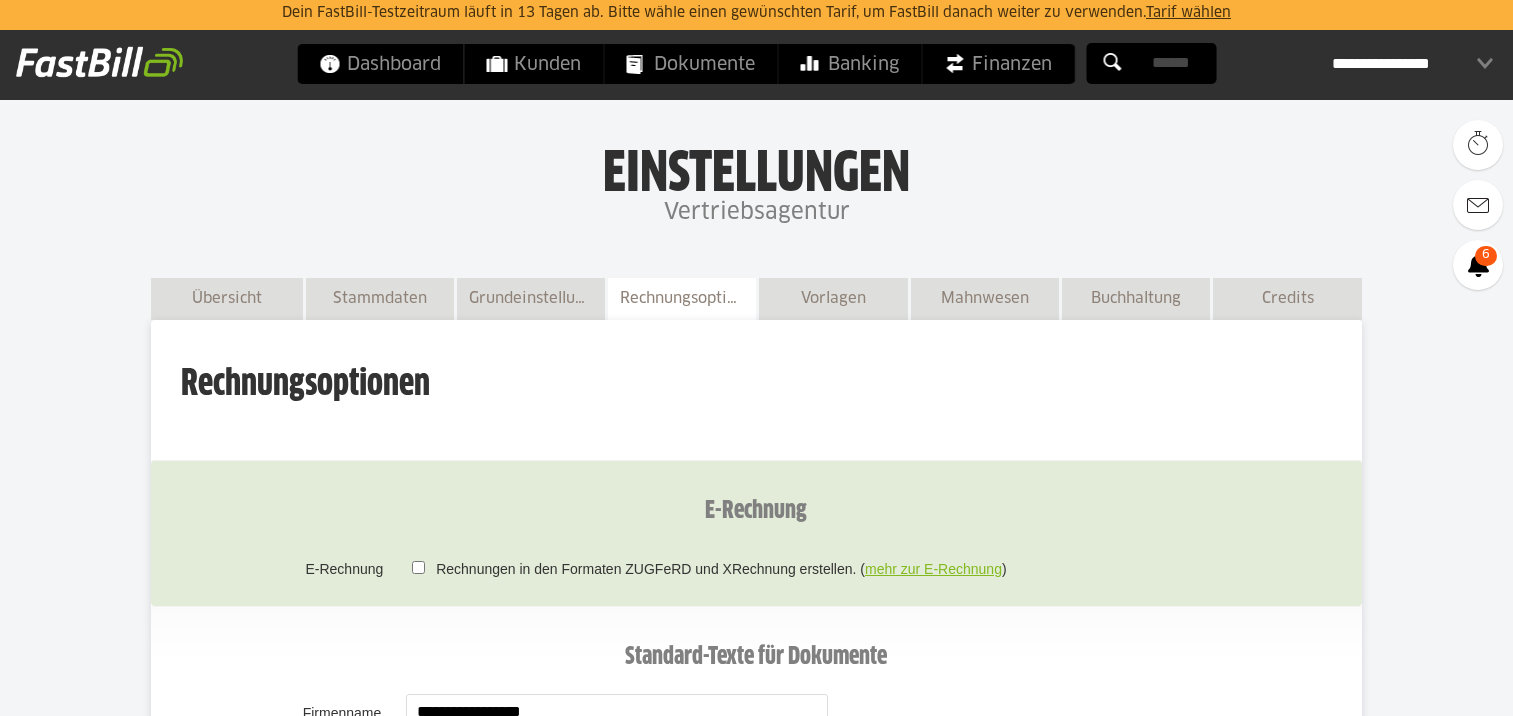 scroll, scrollTop: 500, scrollLeft: 0, axis: vertical 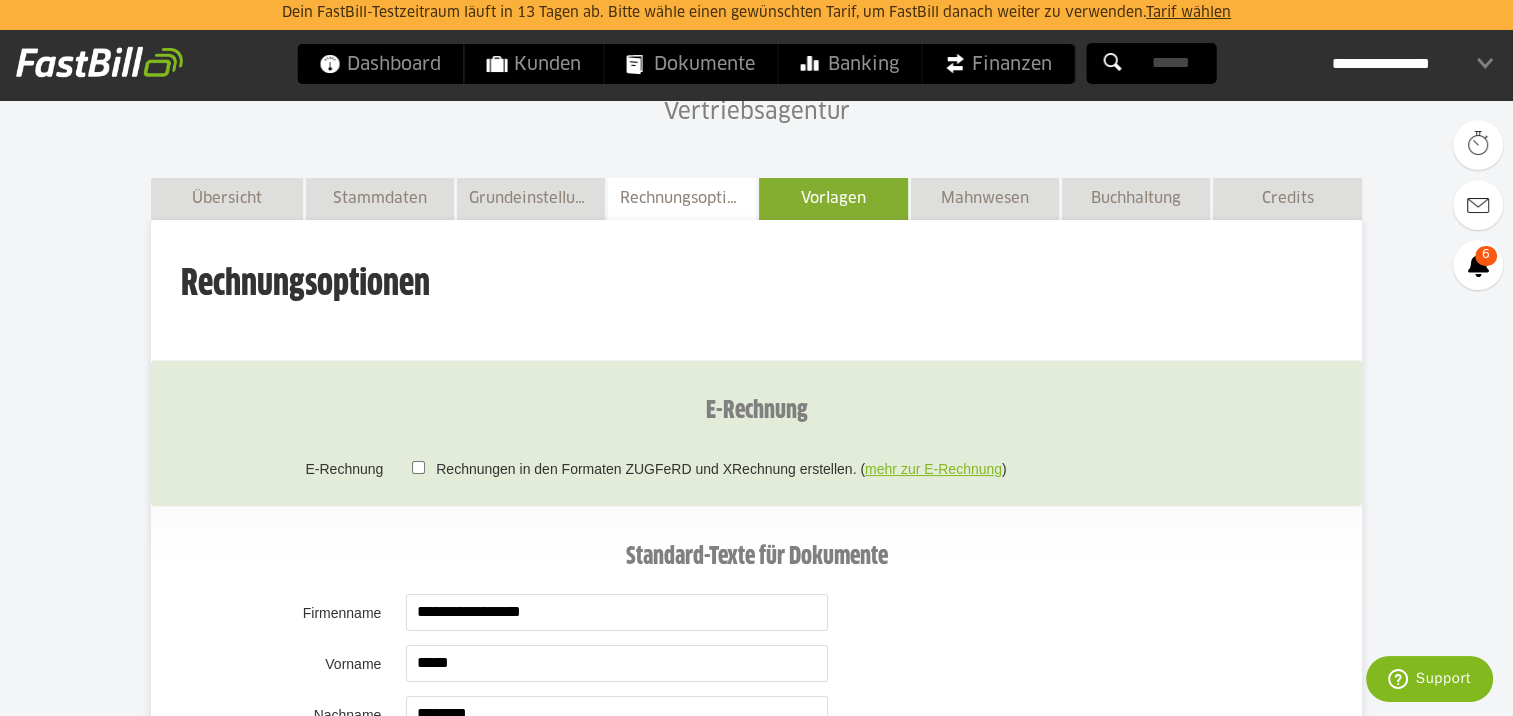 click on "Vorlagen" at bounding box center [833, 198] 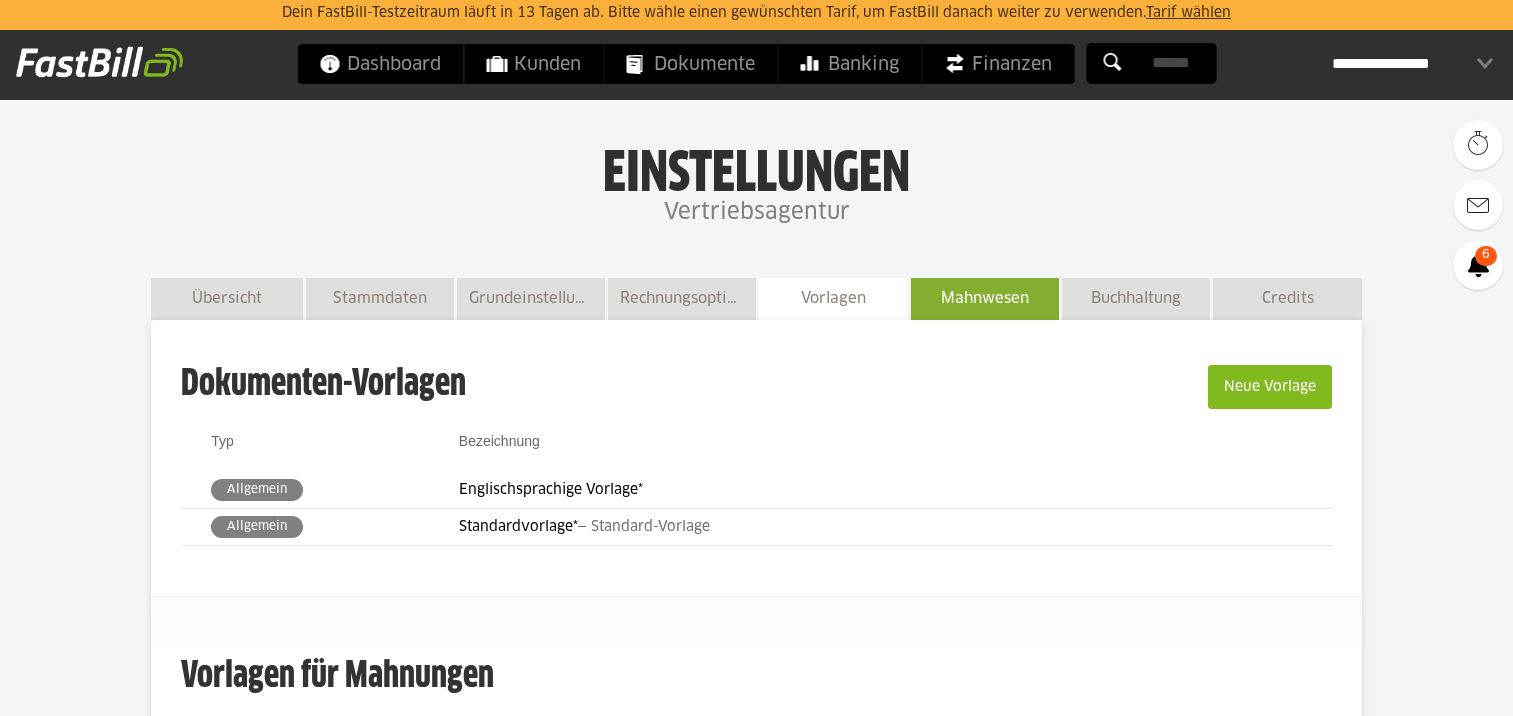 scroll, scrollTop: 0, scrollLeft: 0, axis: both 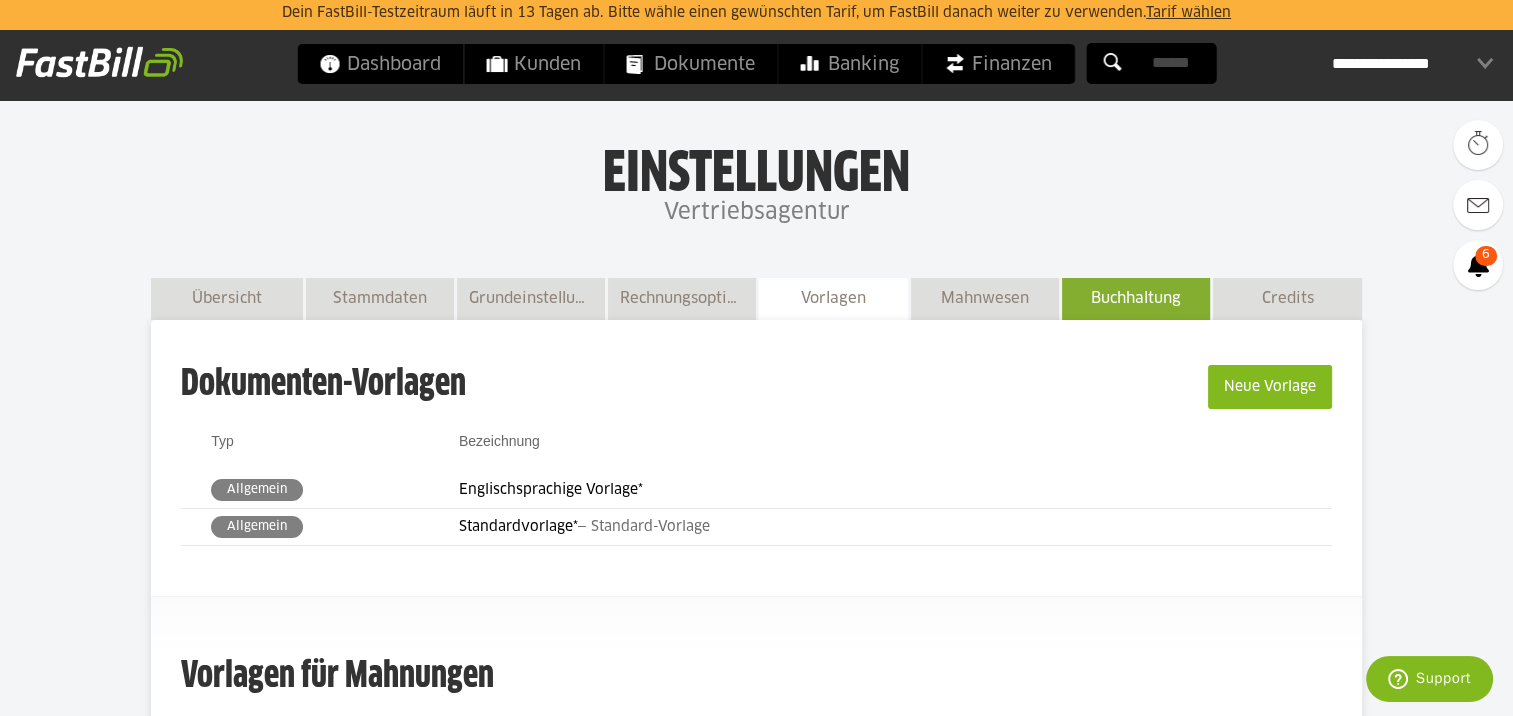 click on "Buchhaltung" at bounding box center (1136, 298) 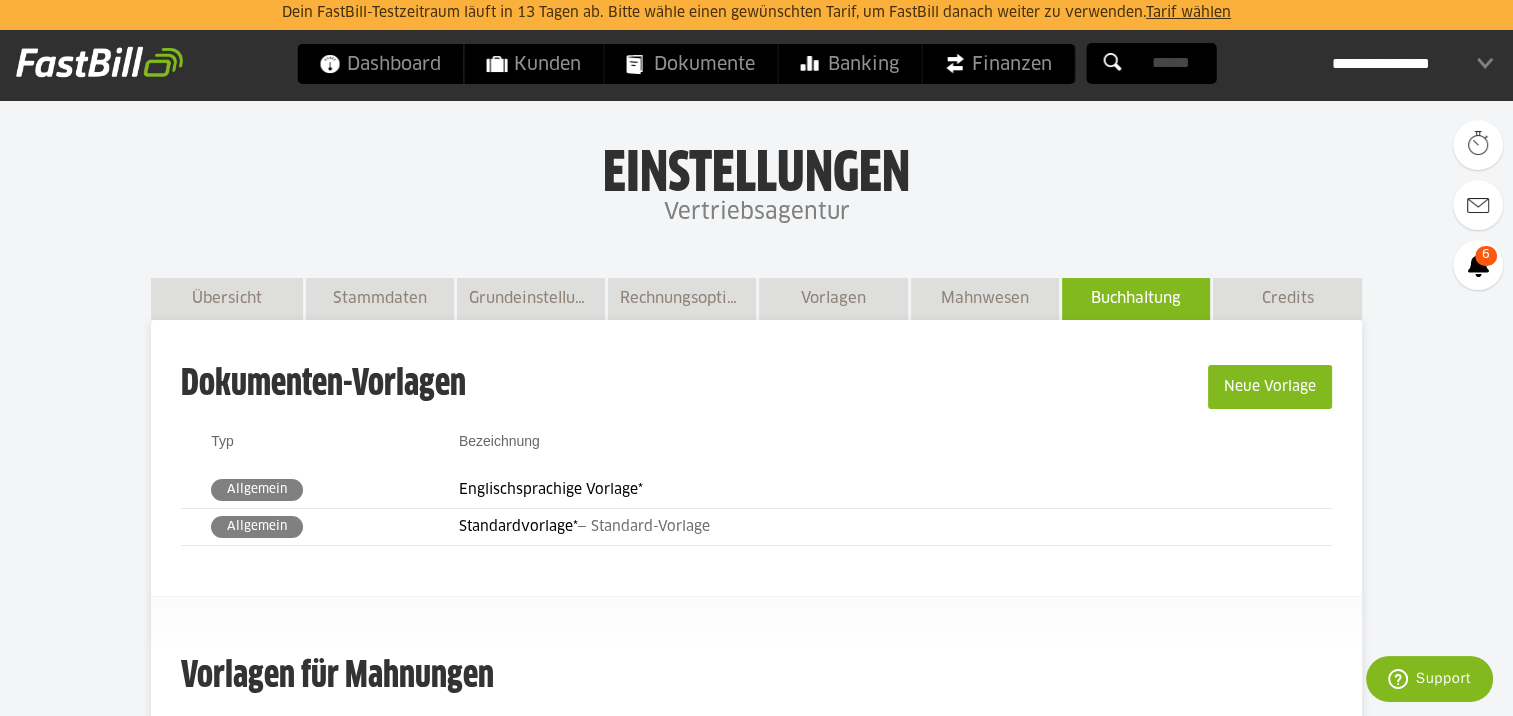 click on "Buchhaltung" at bounding box center (1136, 298) 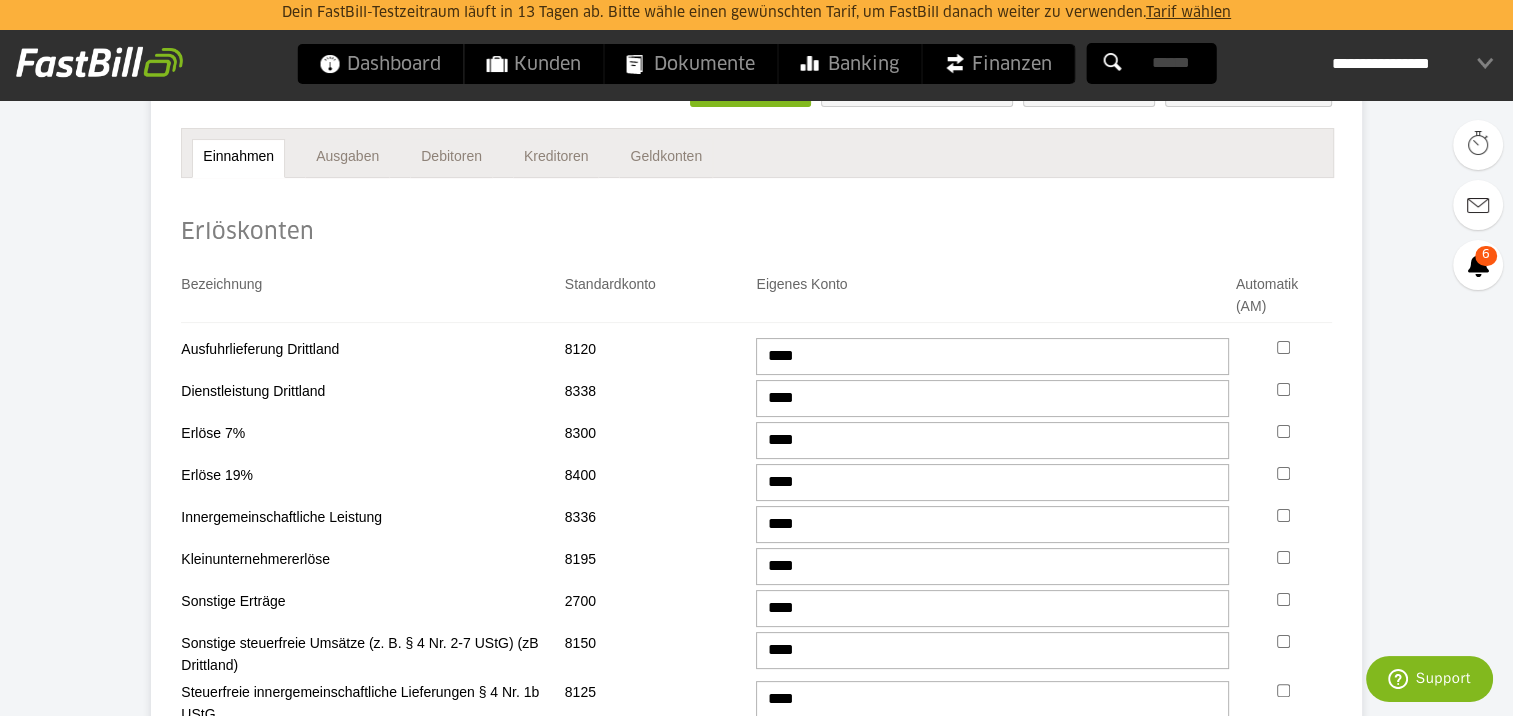 scroll, scrollTop: 0, scrollLeft: 0, axis: both 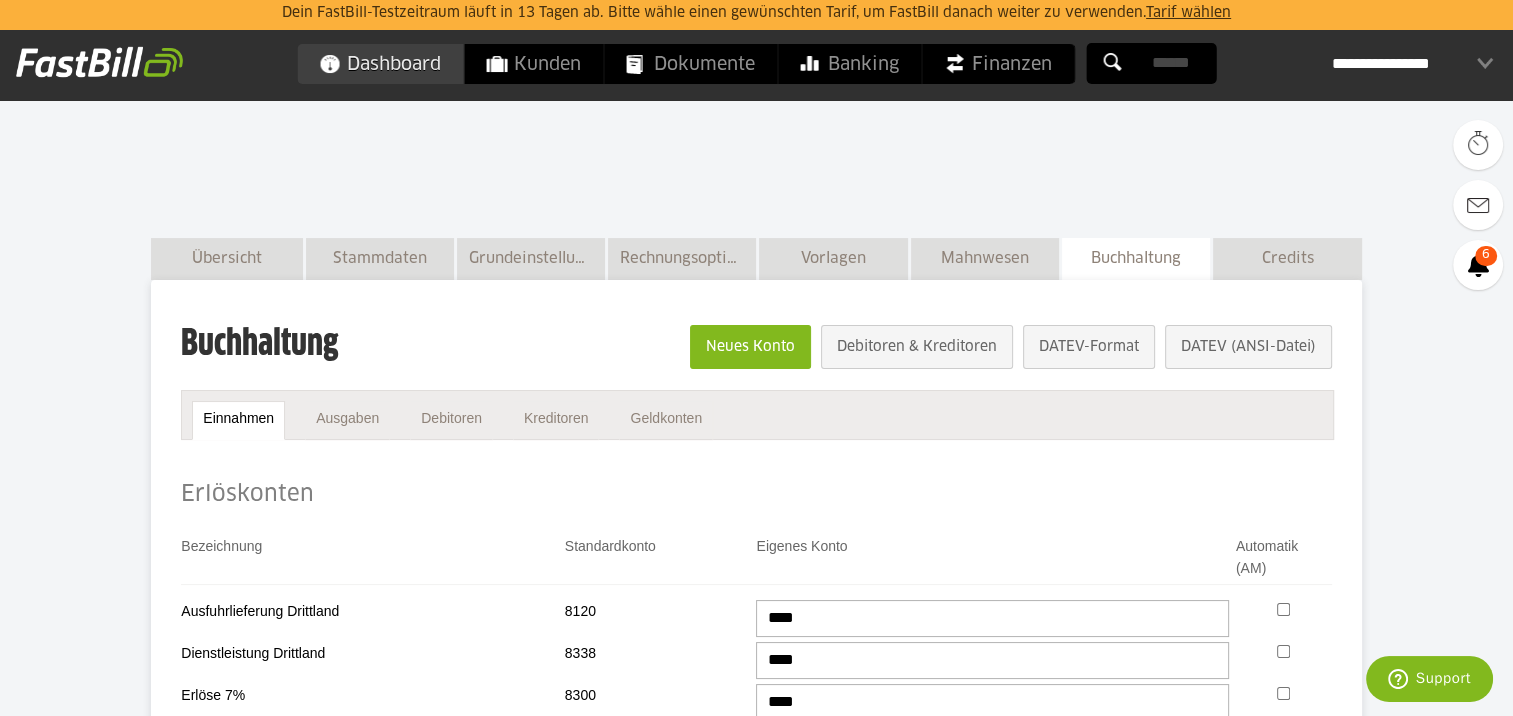 click on "Dashboard" at bounding box center (380, 64) 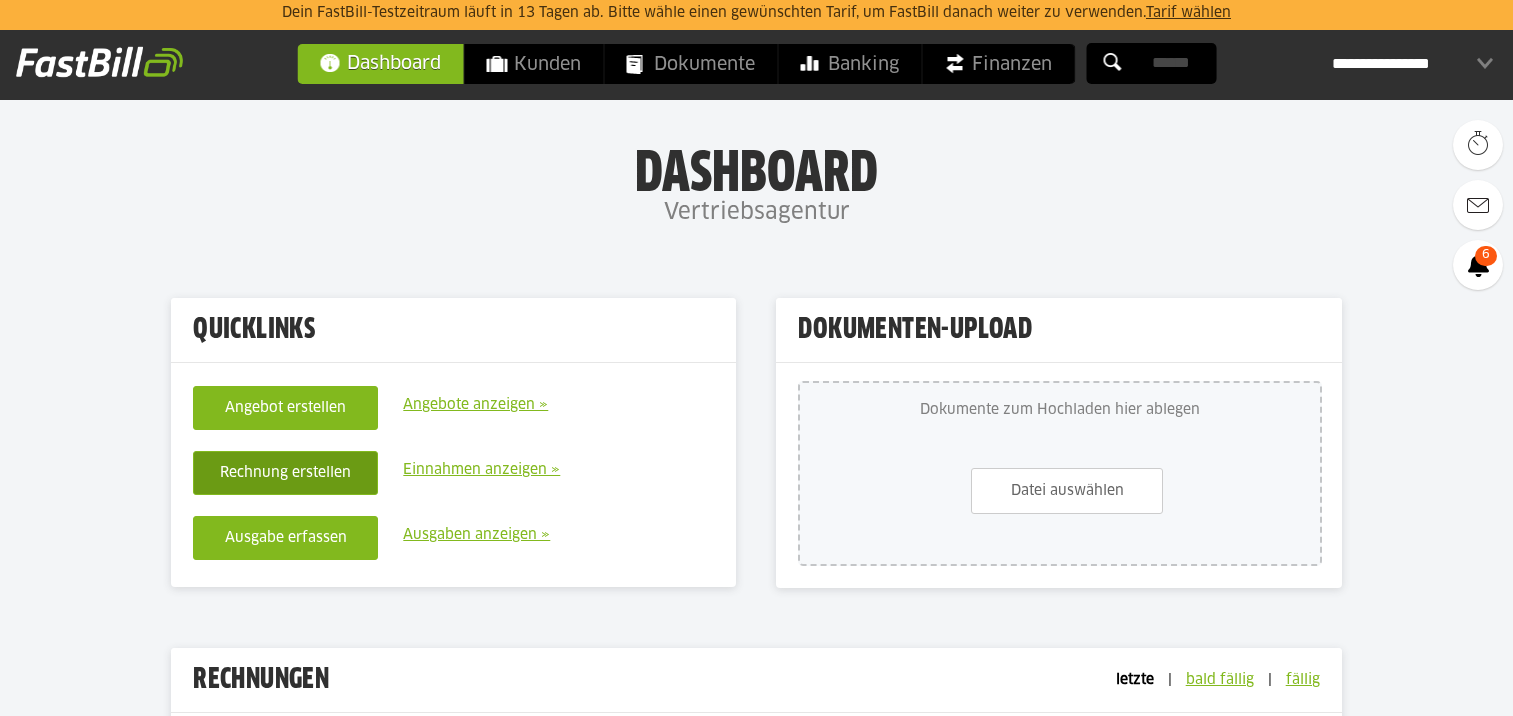 scroll, scrollTop: 0, scrollLeft: 0, axis: both 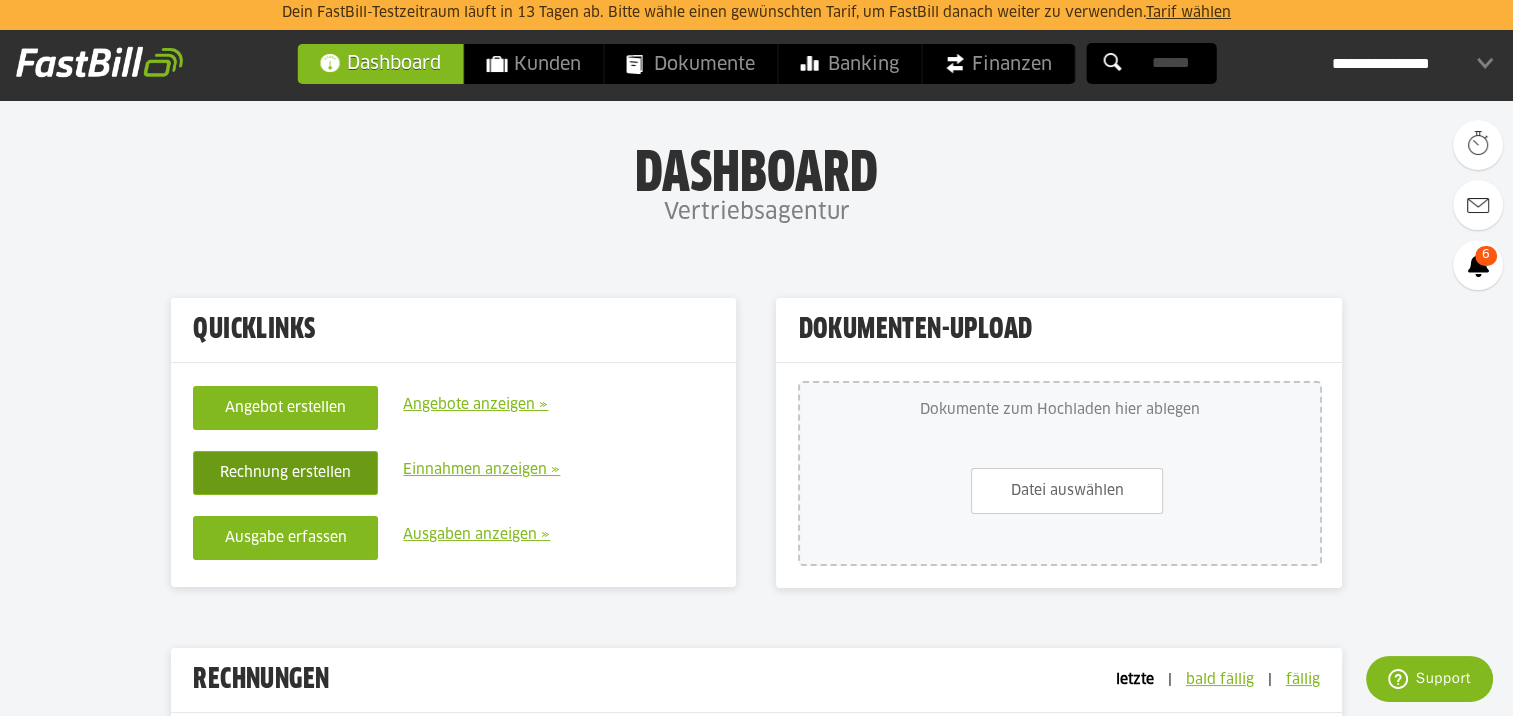 click on "Rechnung erstellen" at bounding box center (285, 473) 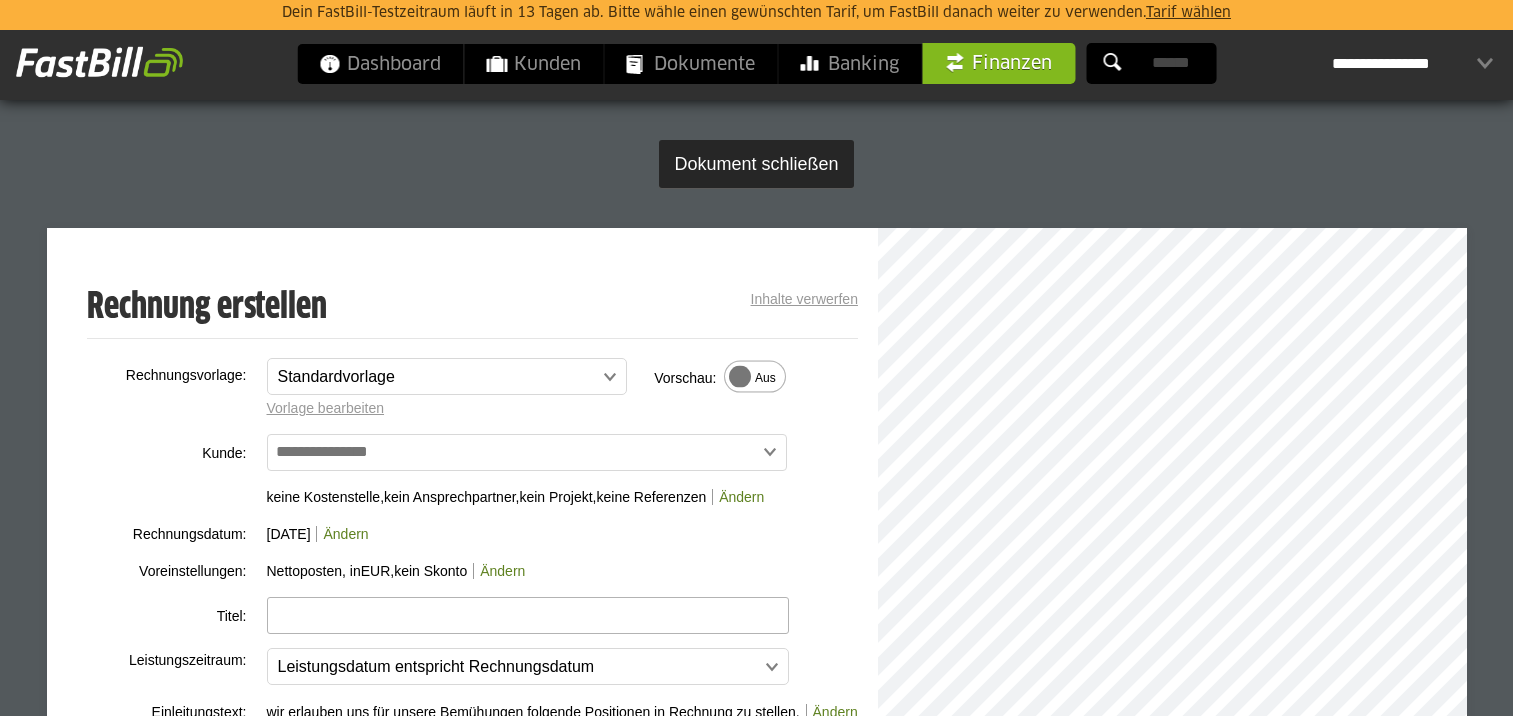 scroll, scrollTop: 200, scrollLeft: 0, axis: vertical 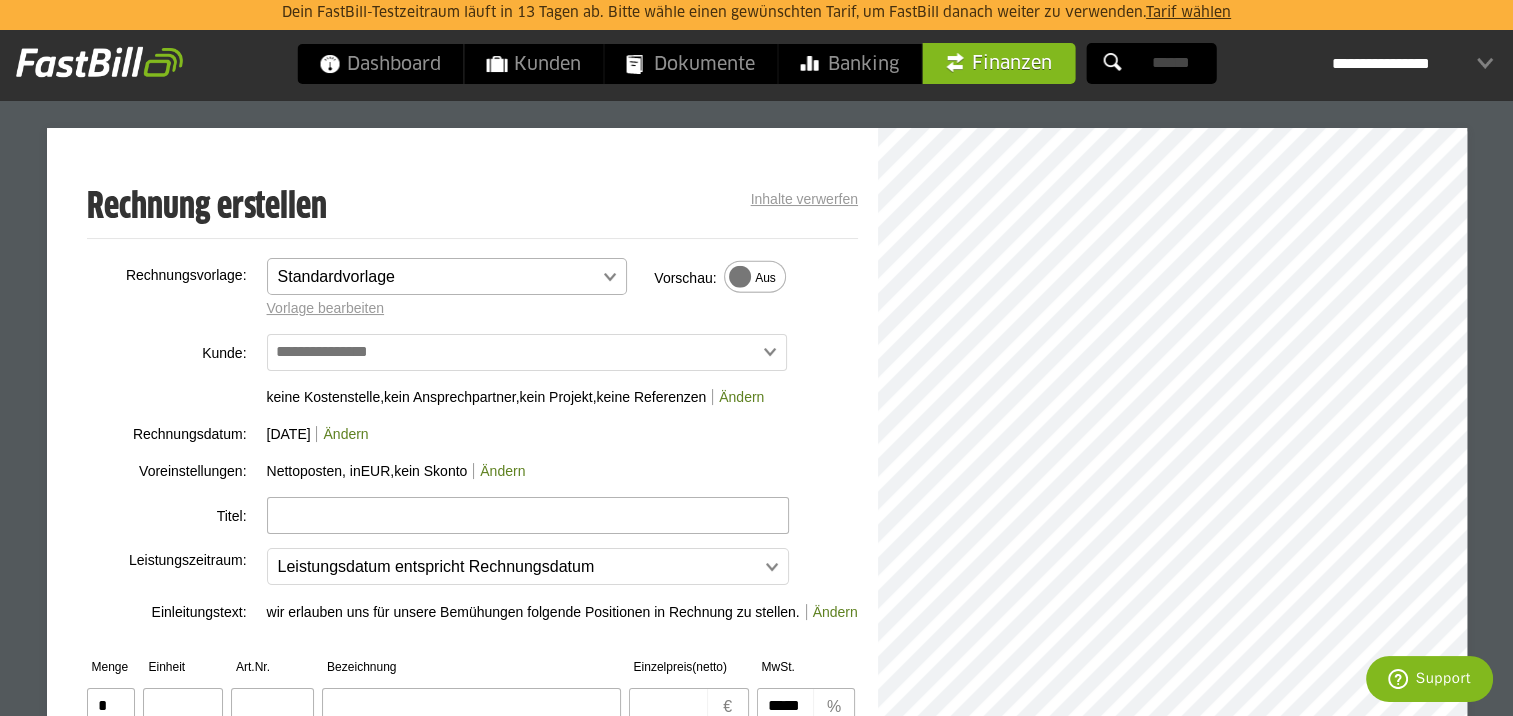 click at bounding box center [437, 277] 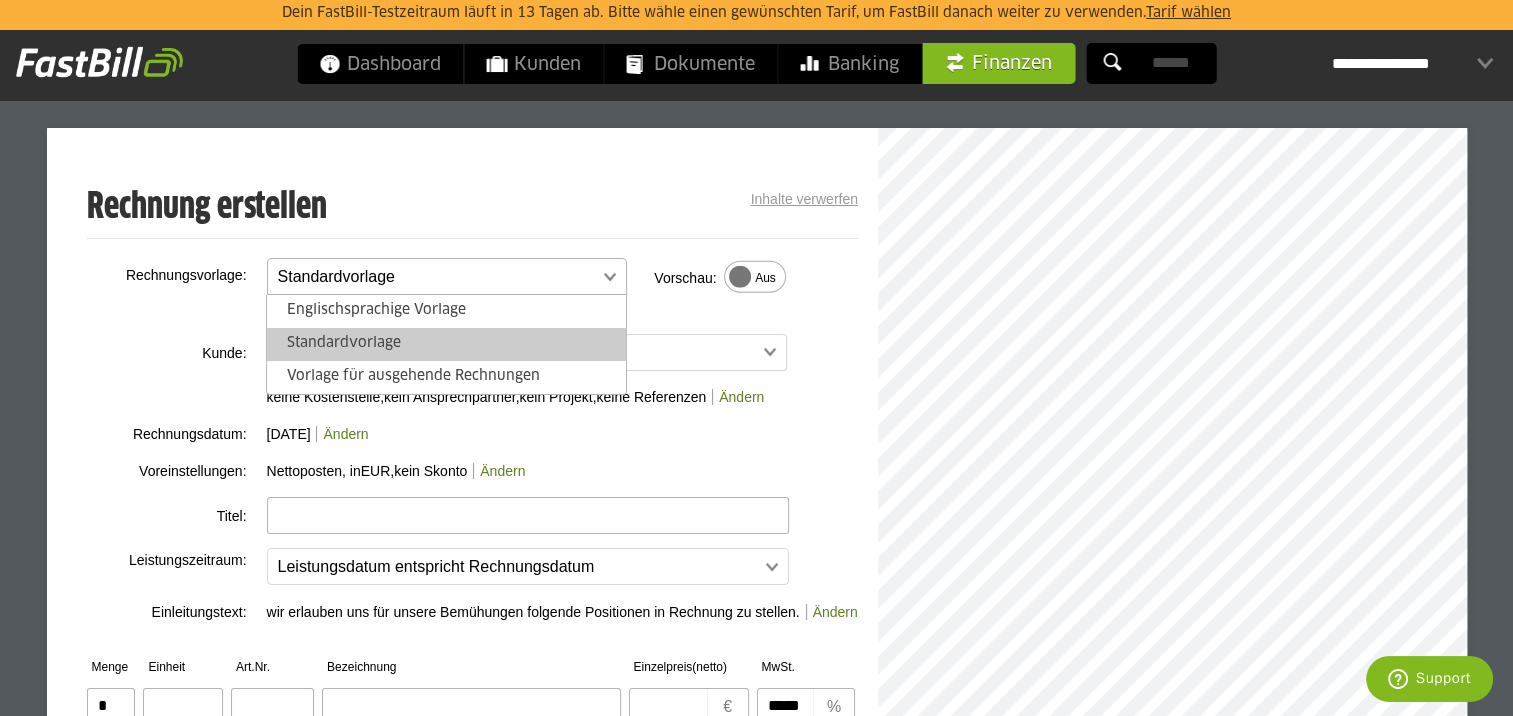 click at bounding box center (437, 277) 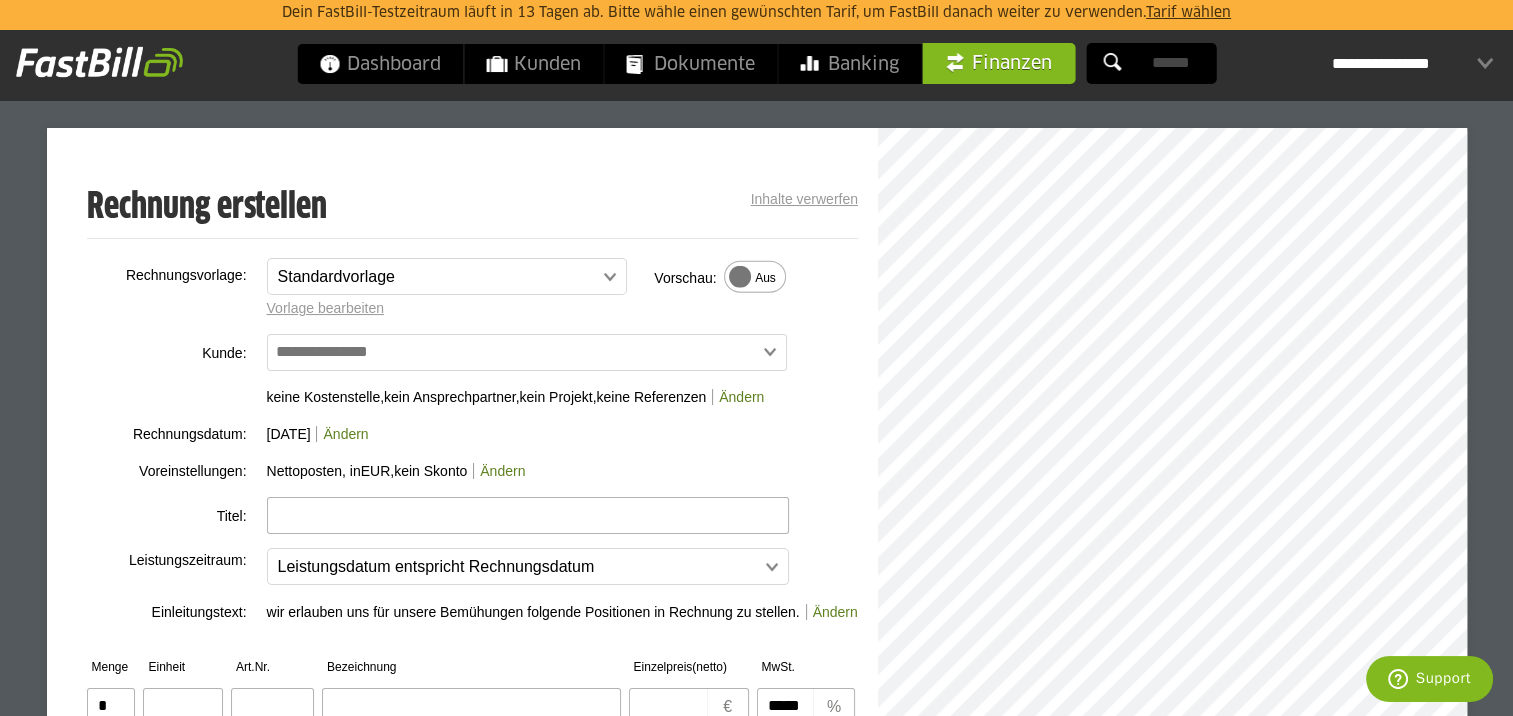 click at bounding box center [328, 351] 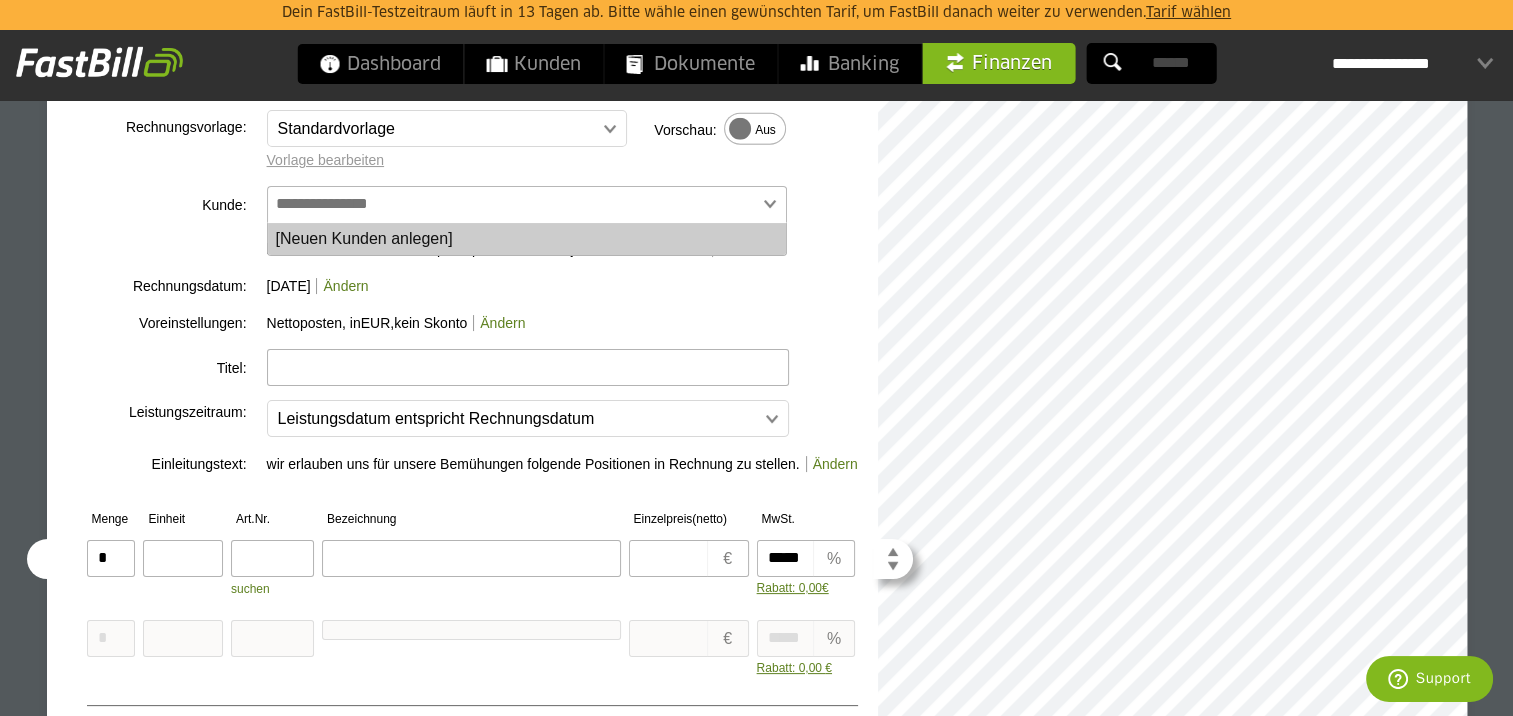 scroll, scrollTop: 400, scrollLeft: 0, axis: vertical 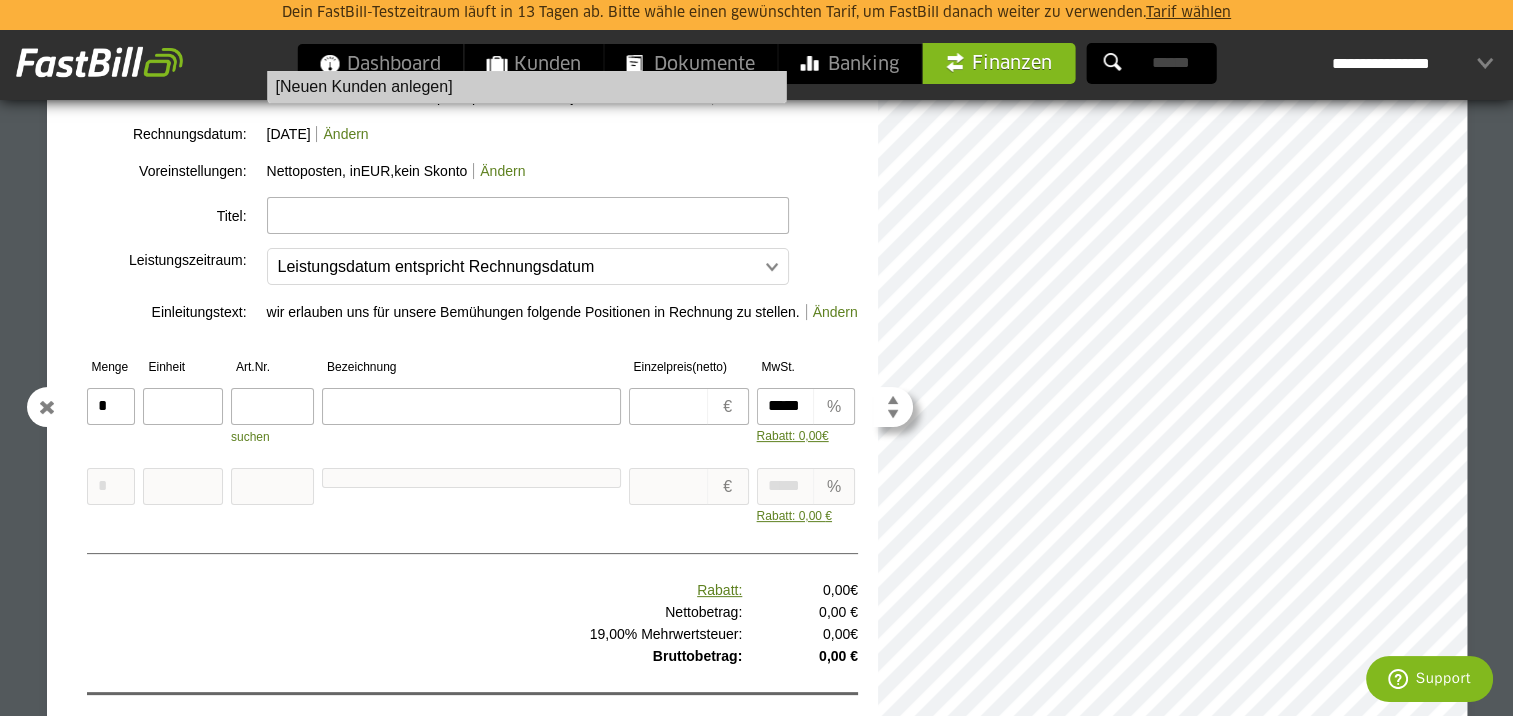 click on "*" at bounding box center (111, 406) 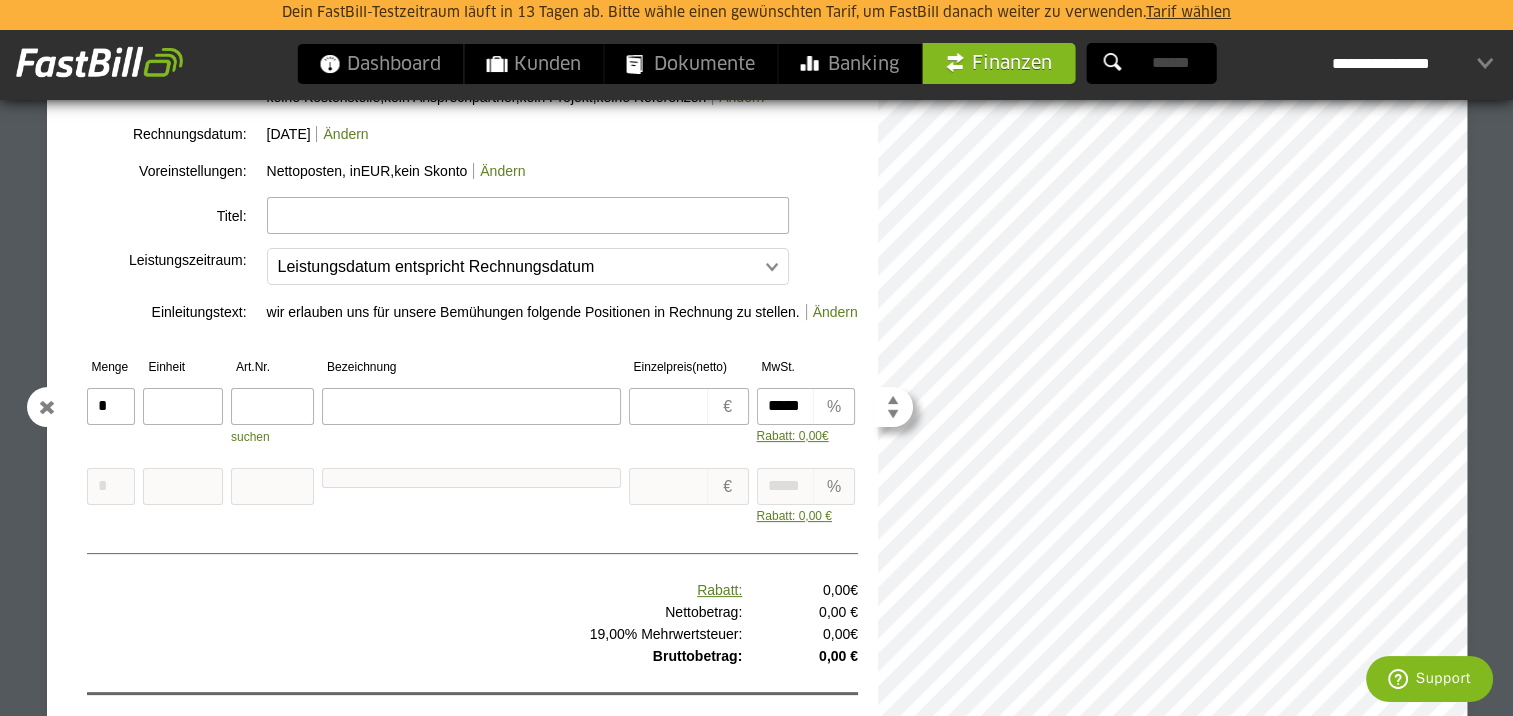 click at bounding box center (183, 406) 